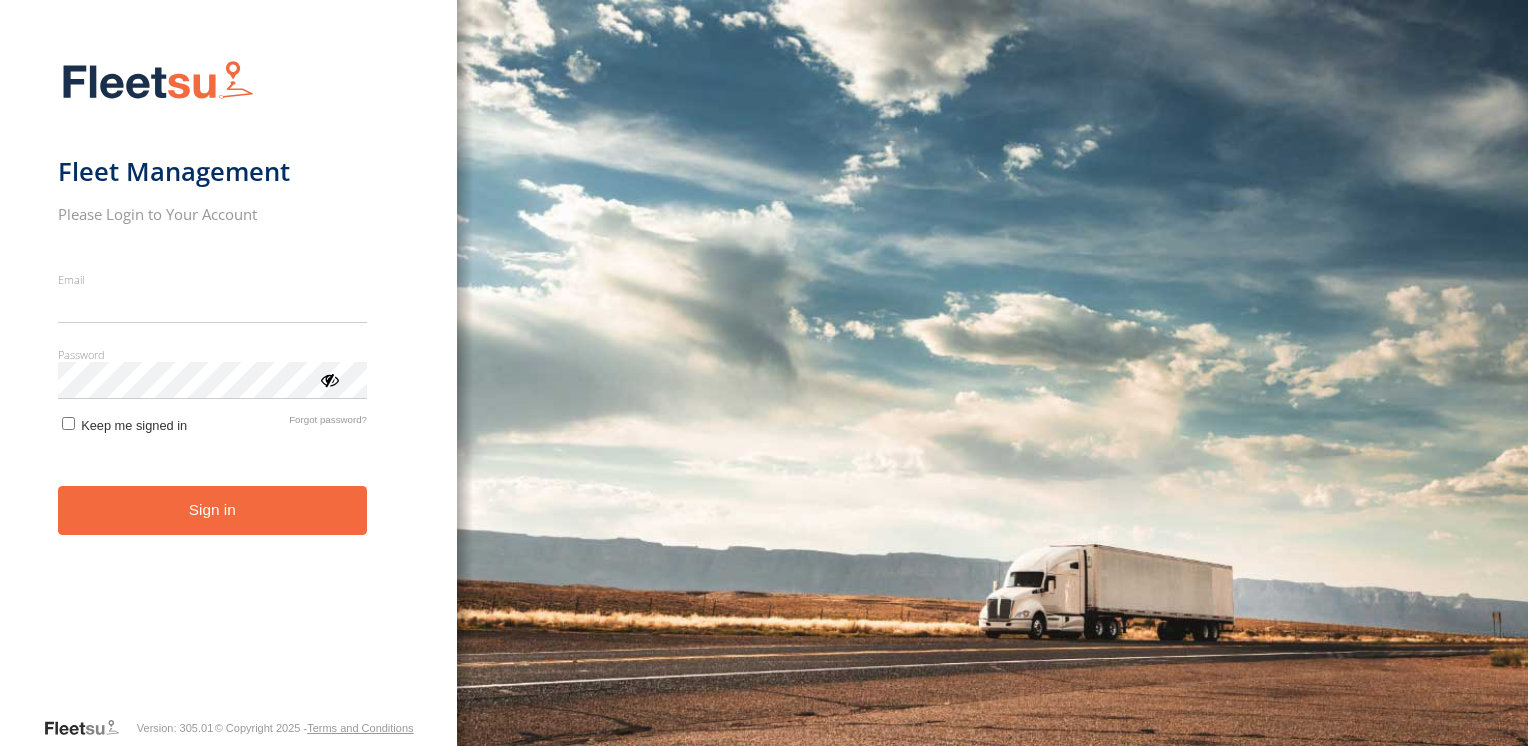 scroll, scrollTop: 0, scrollLeft: 0, axis: both 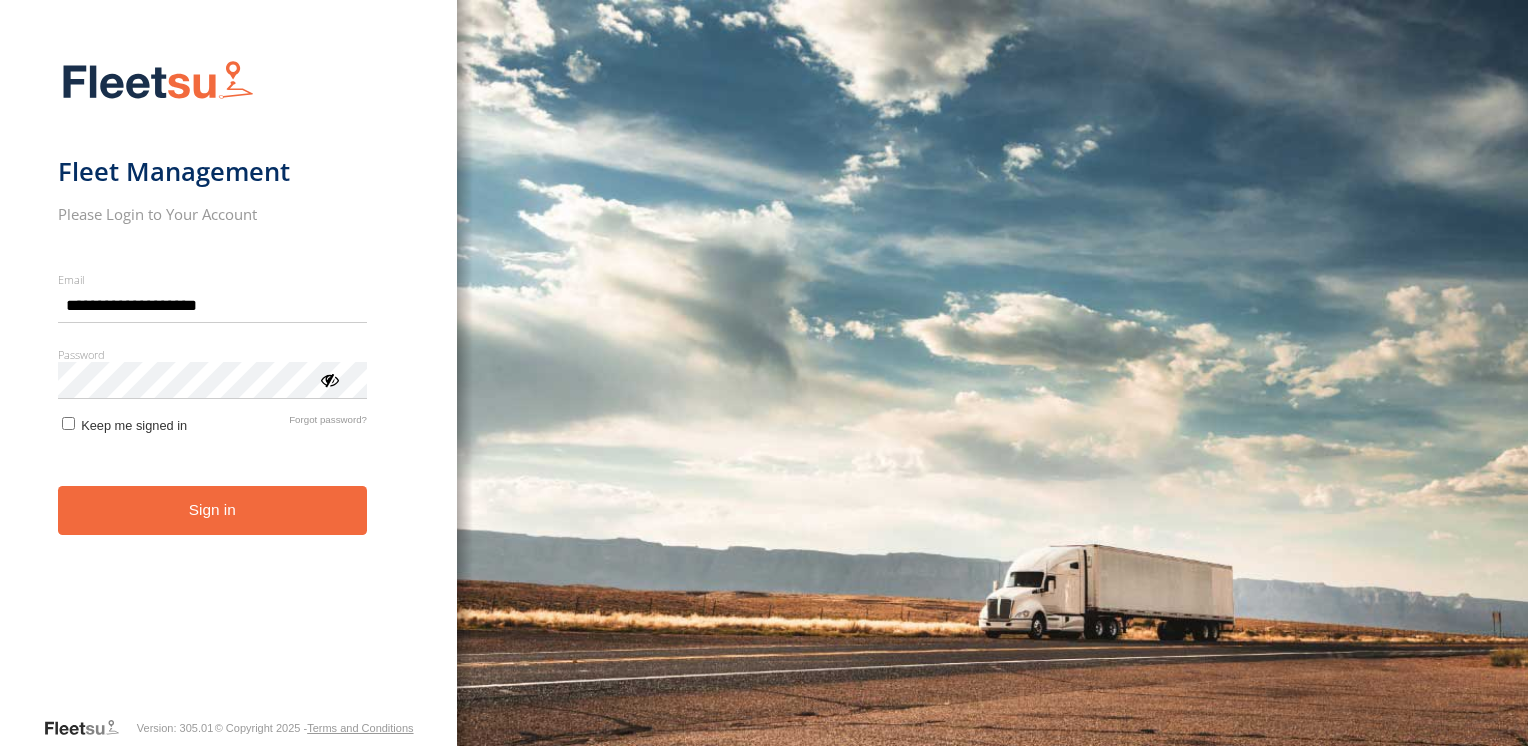 click on "**********" at bounding box center (228, 382) 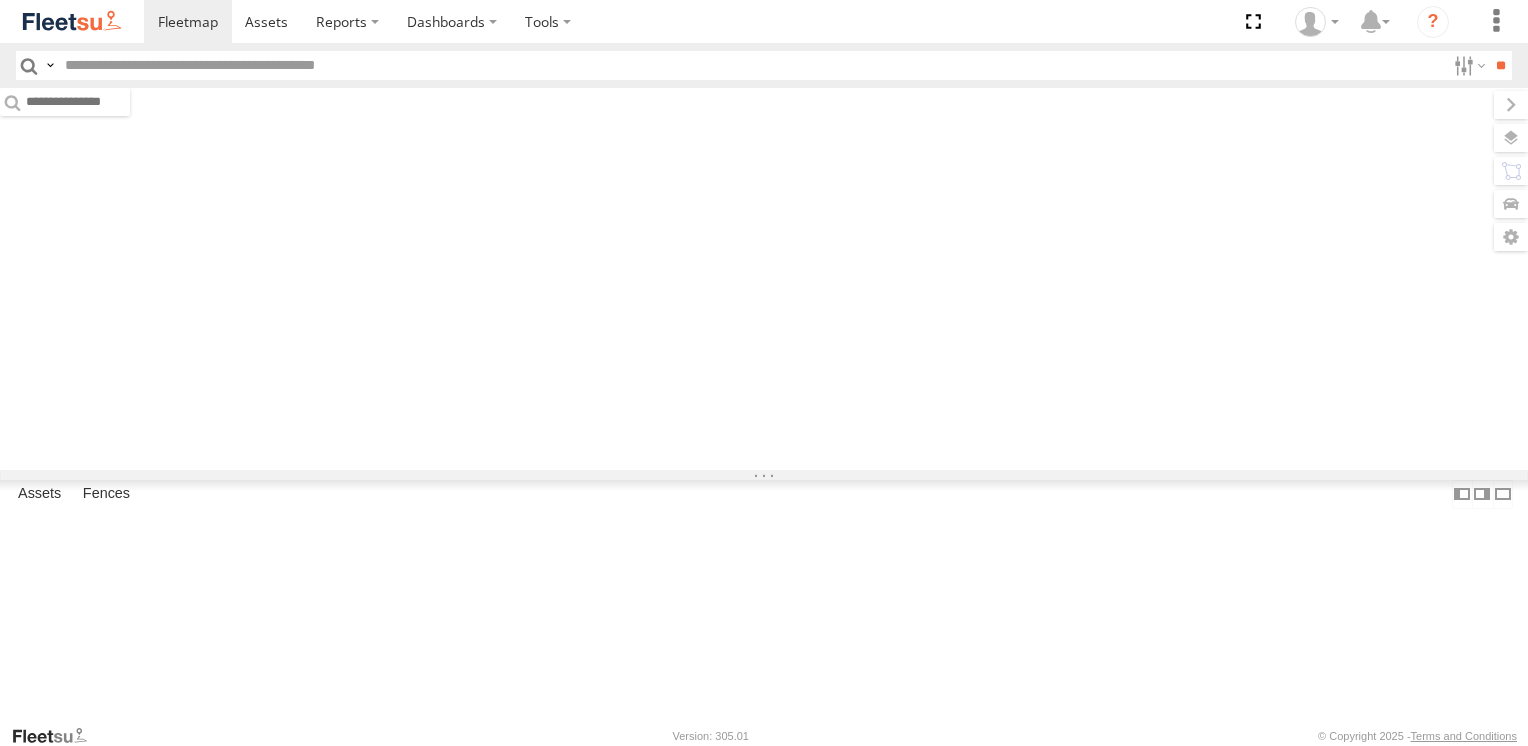 scroll, scrollTop: 0, scrollLeft: 0, axis: both 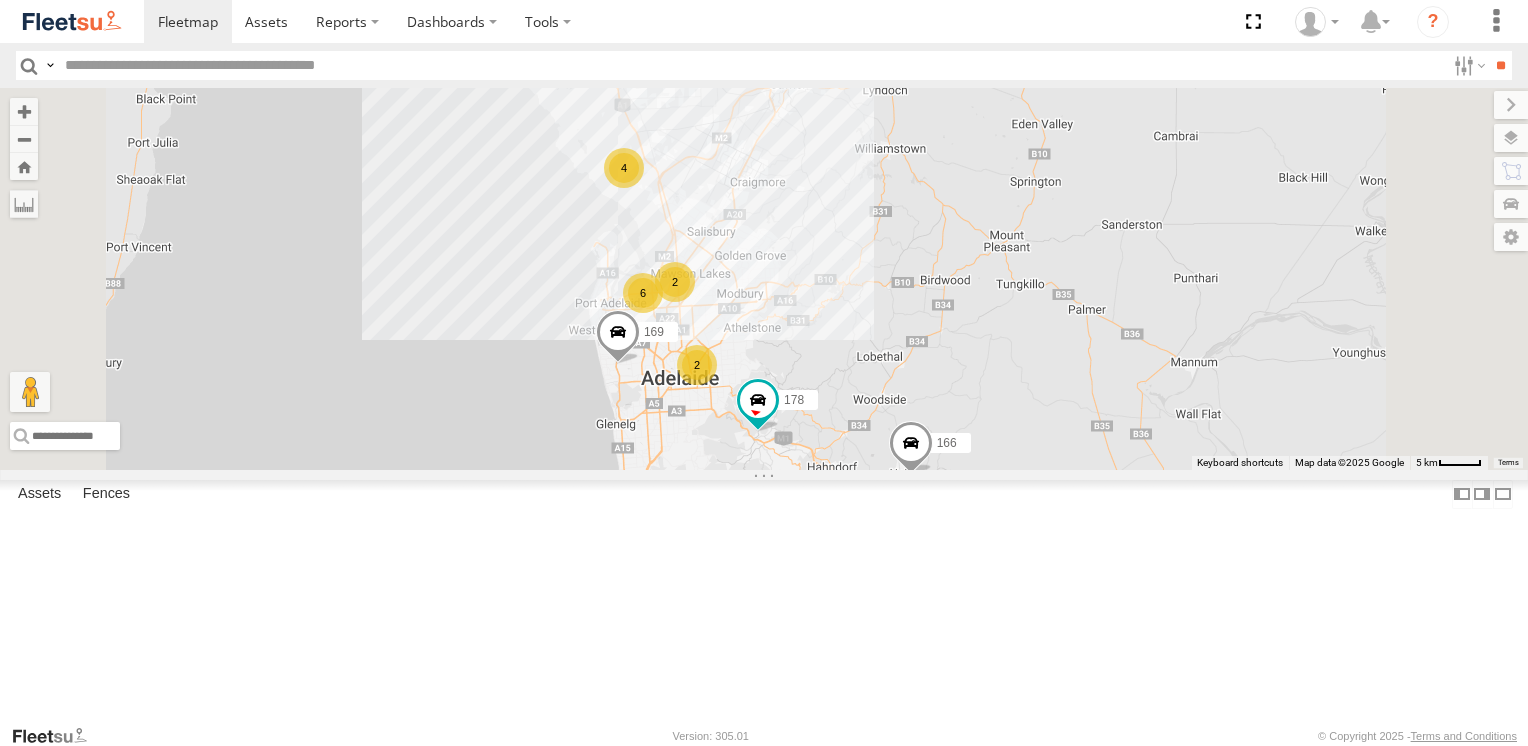 click at bounding box center (0, 0) 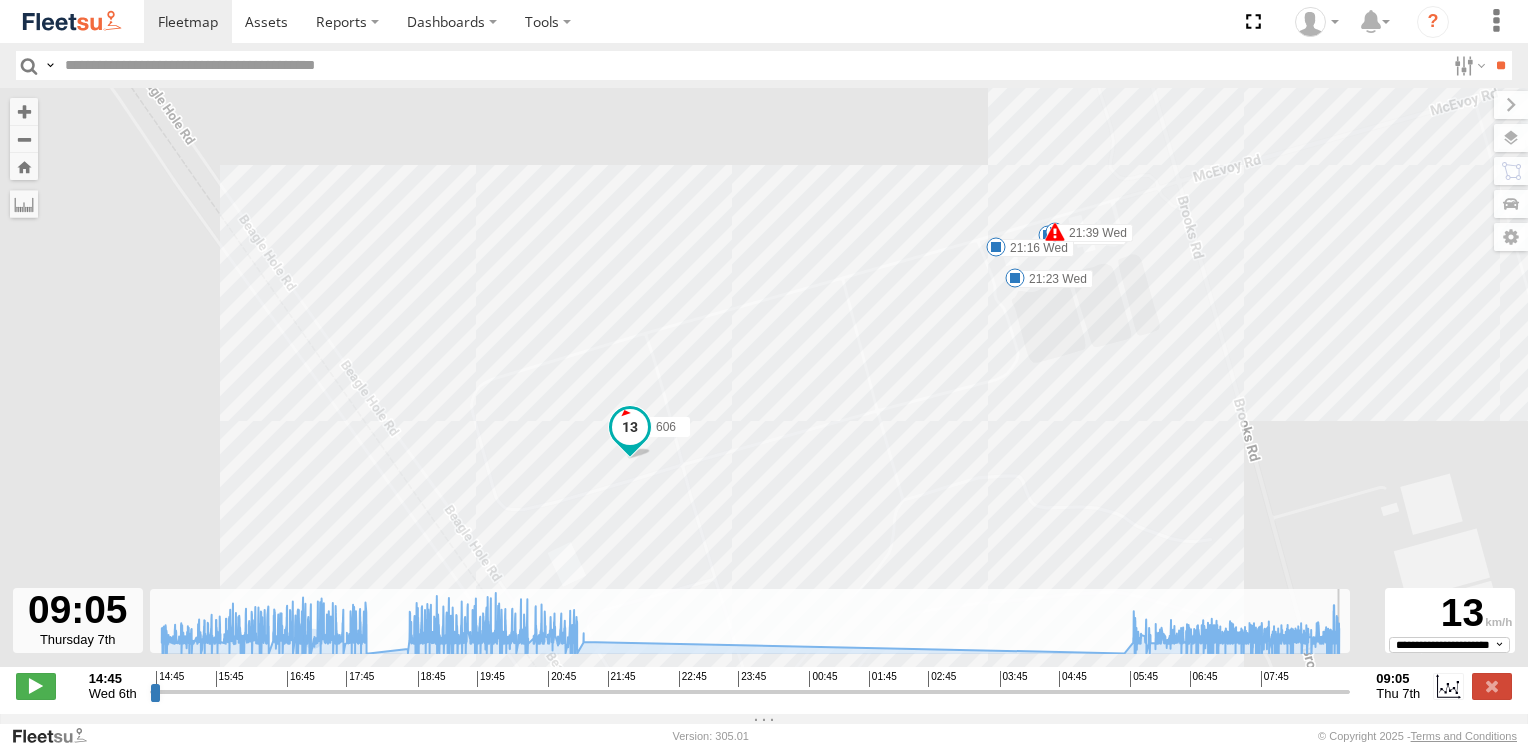 drag, startPoint x: 156, startPoint y: 705, endPoint x: 1352, endPoint y: 708, distance: 1196.0038 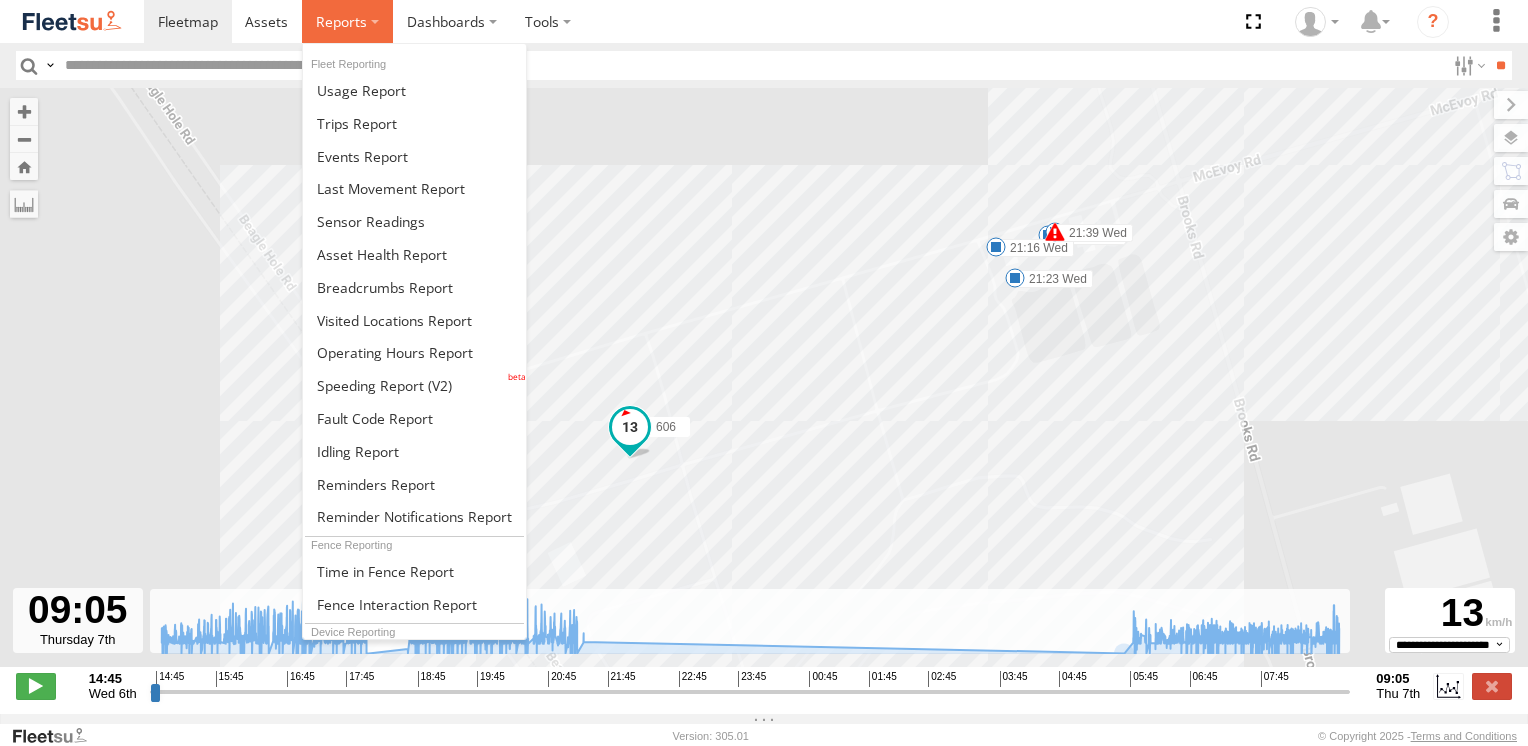 click at bounding box center (341, 21) 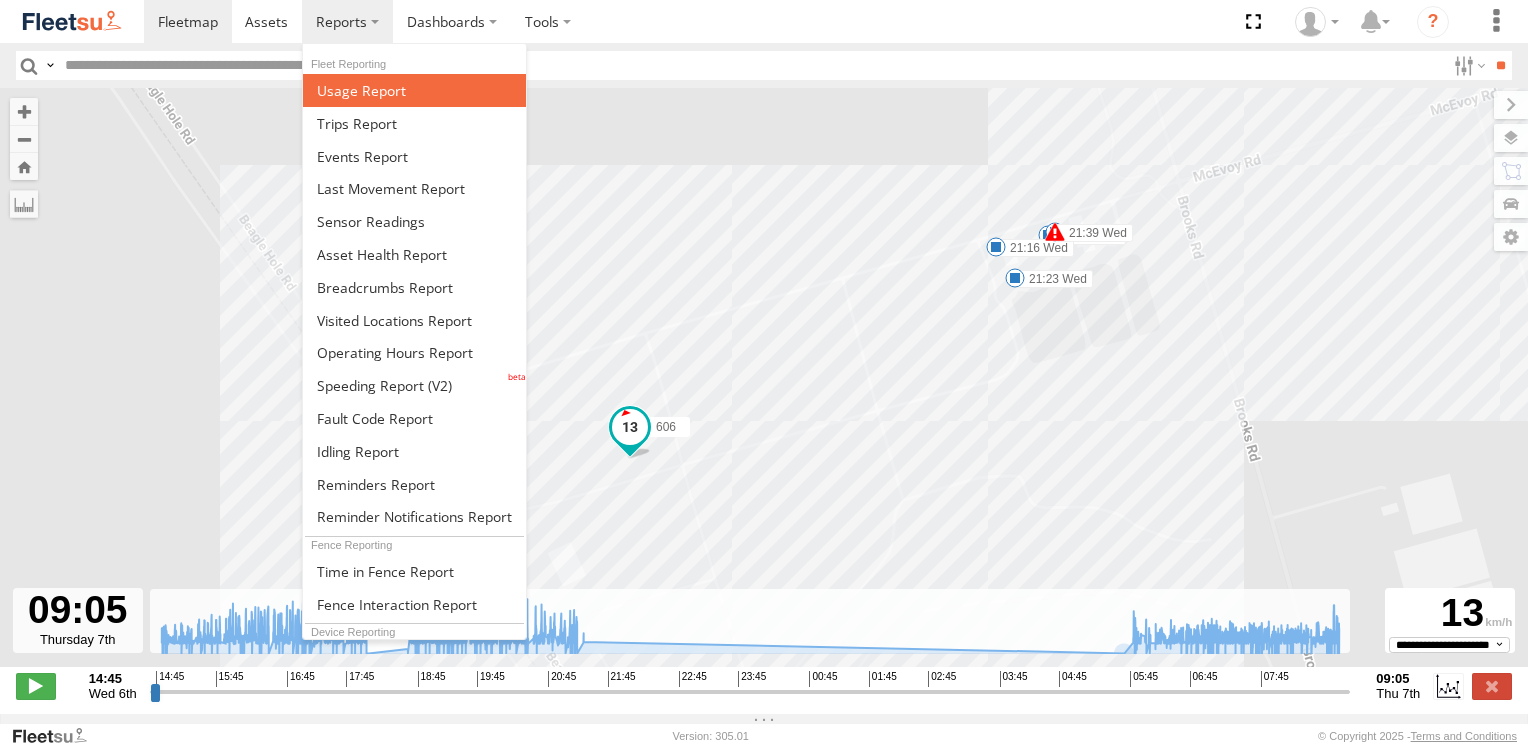 click at bounding box center (361, 90) 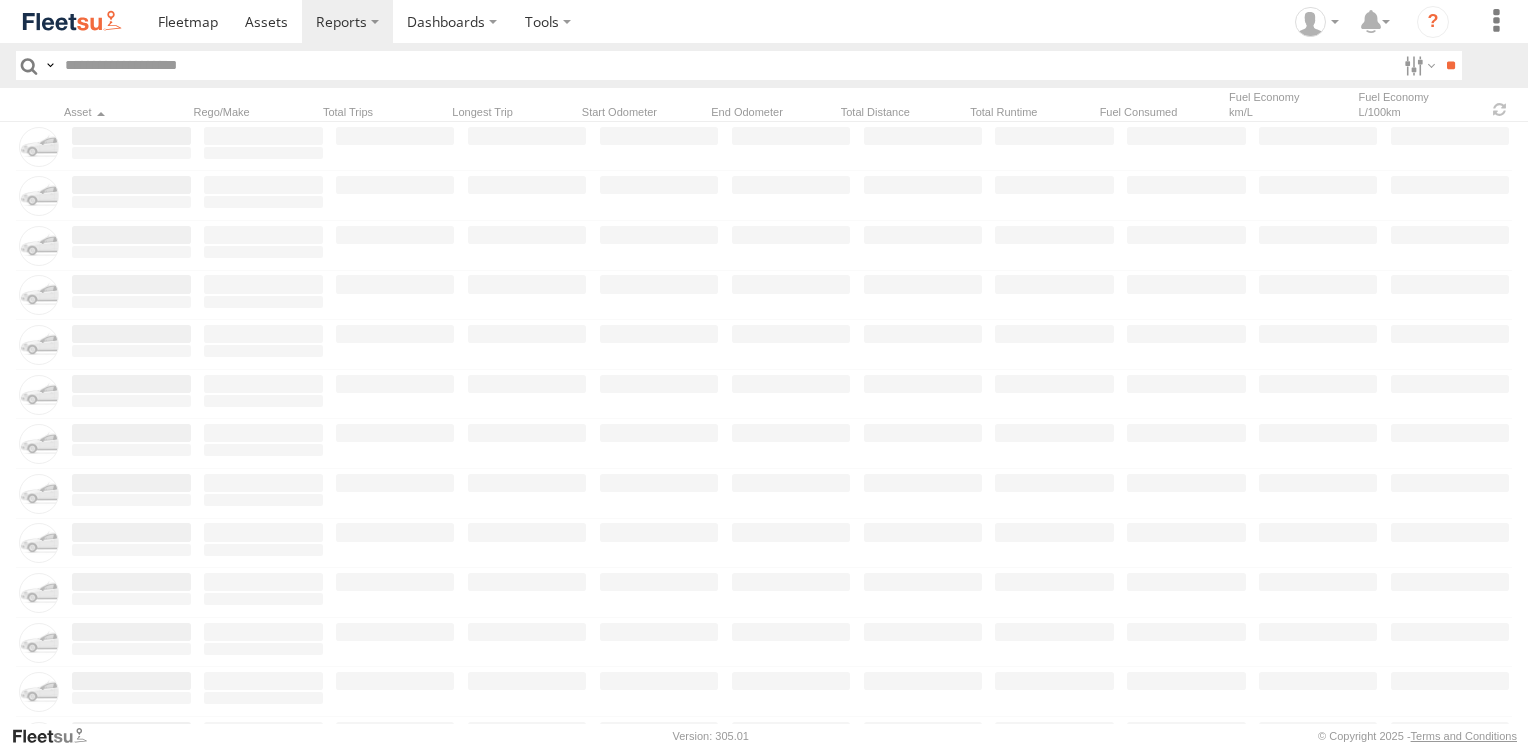 scroll, scrollTop: 0, scrollLeft: 0, axis: both 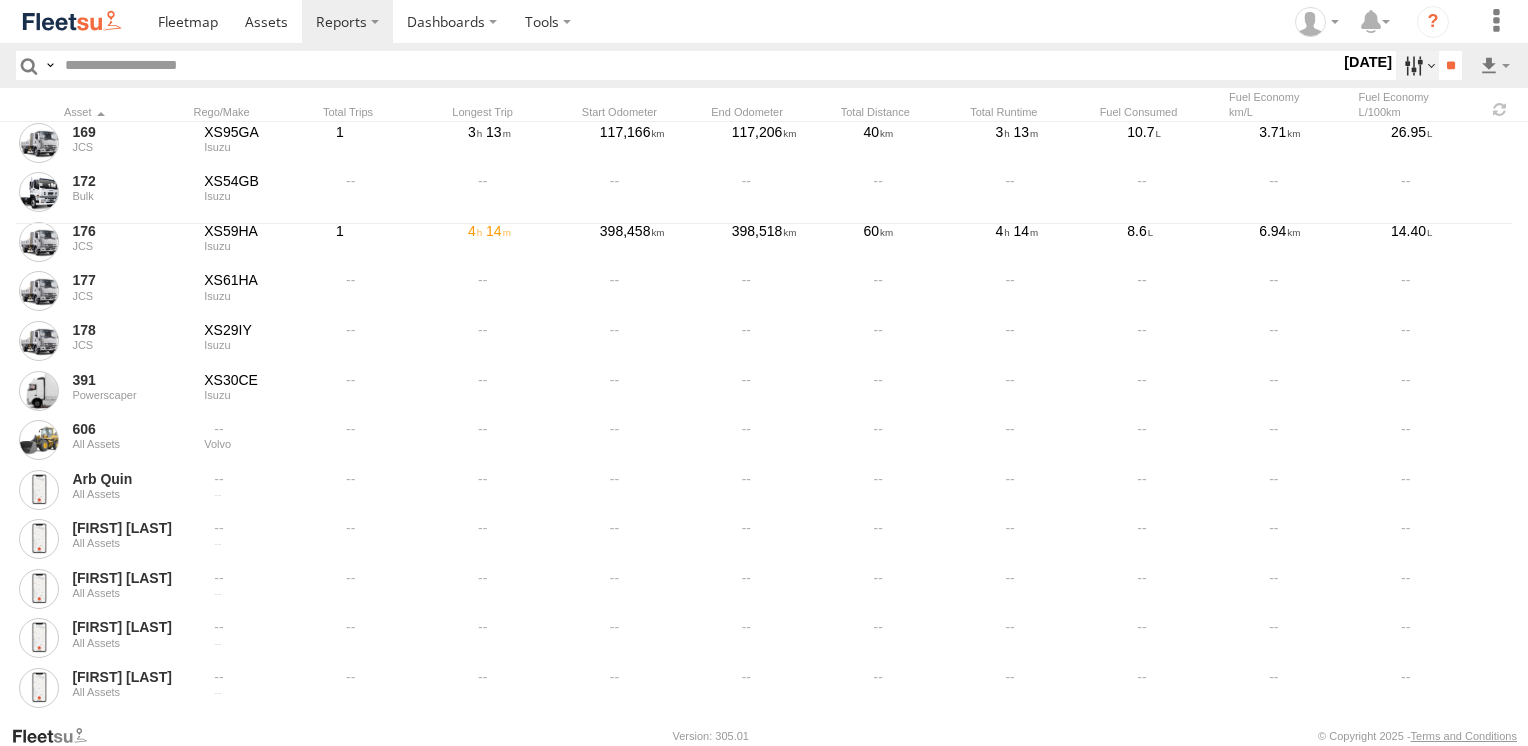 click at bounding box center [1417, 65] 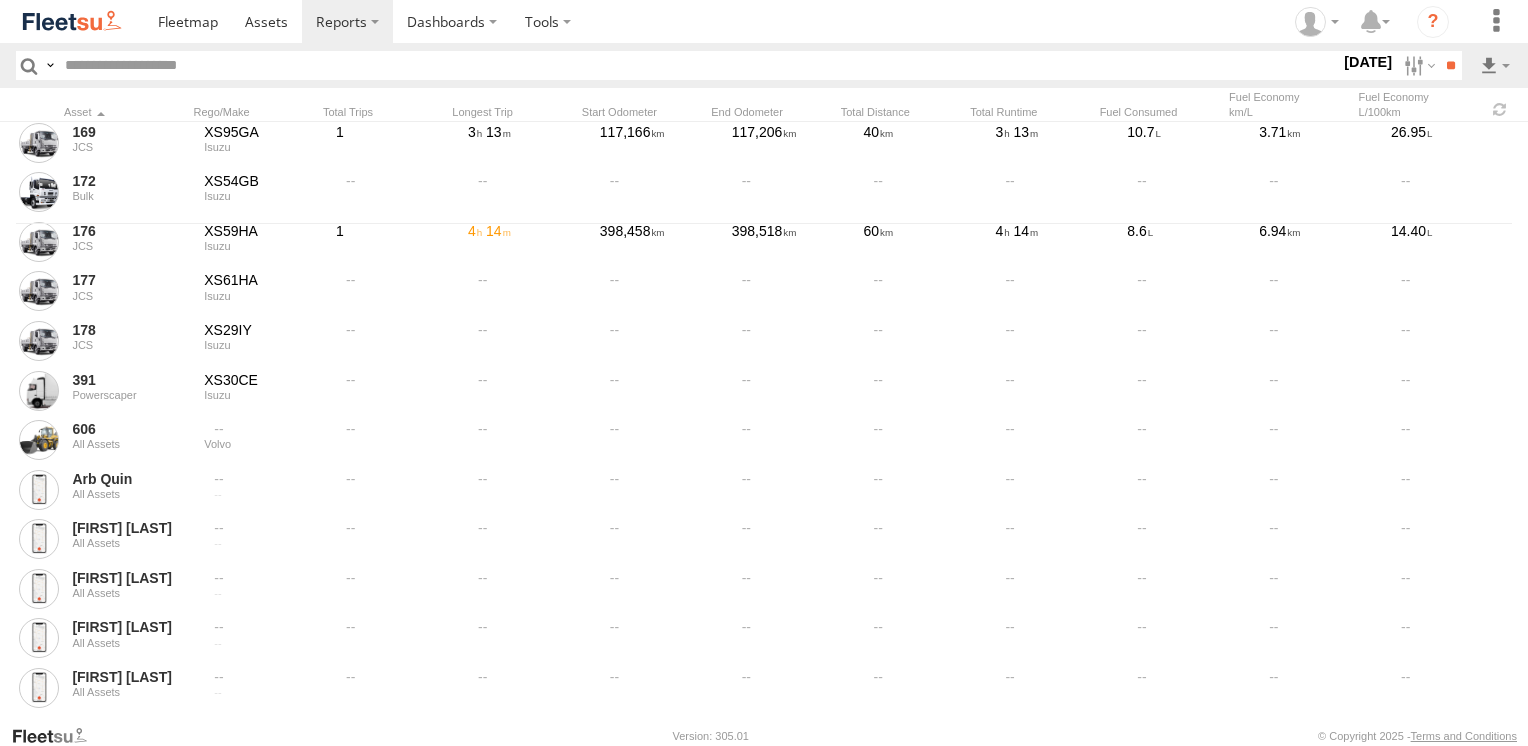 click at bounding box center [0, 0] 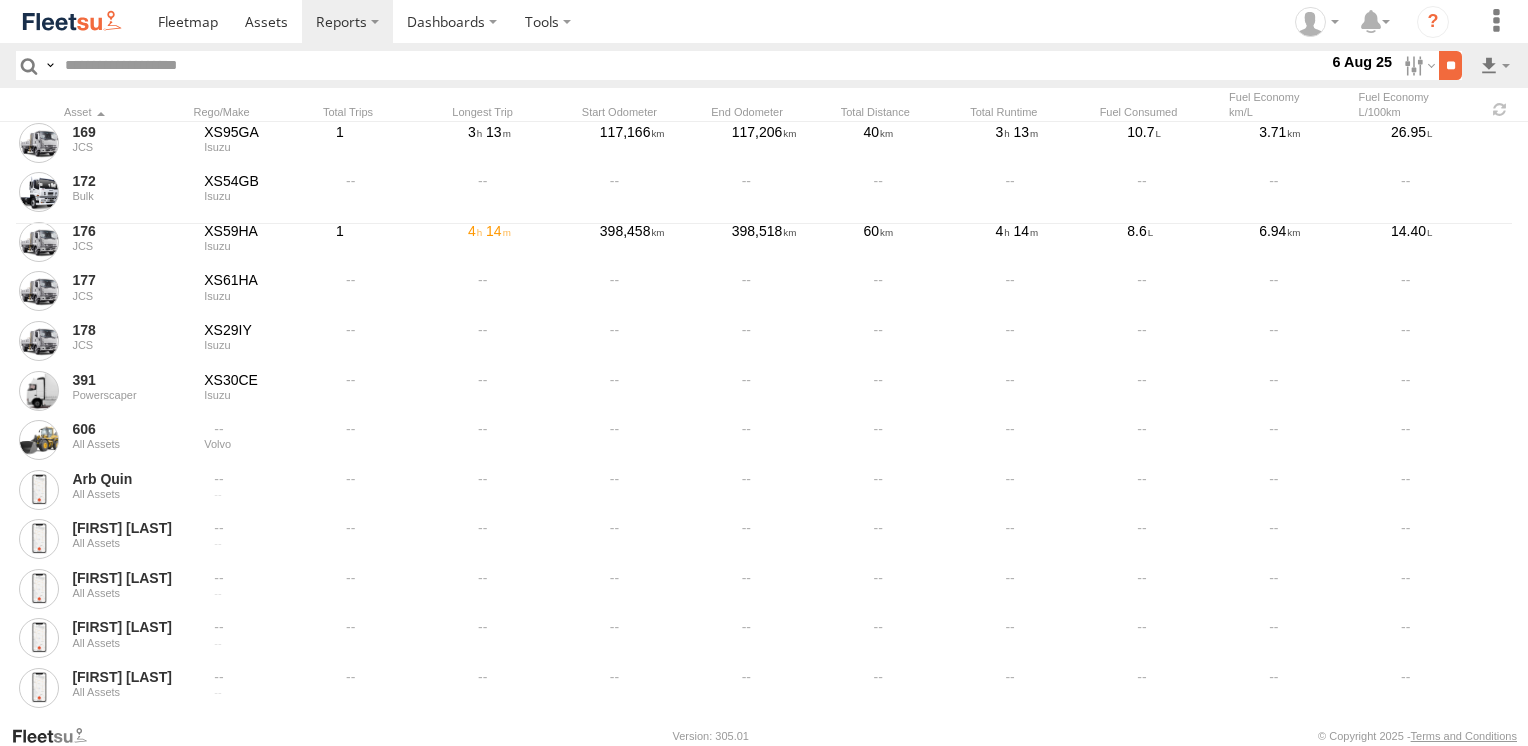 click on "**" at bounding box center (1450, 65) 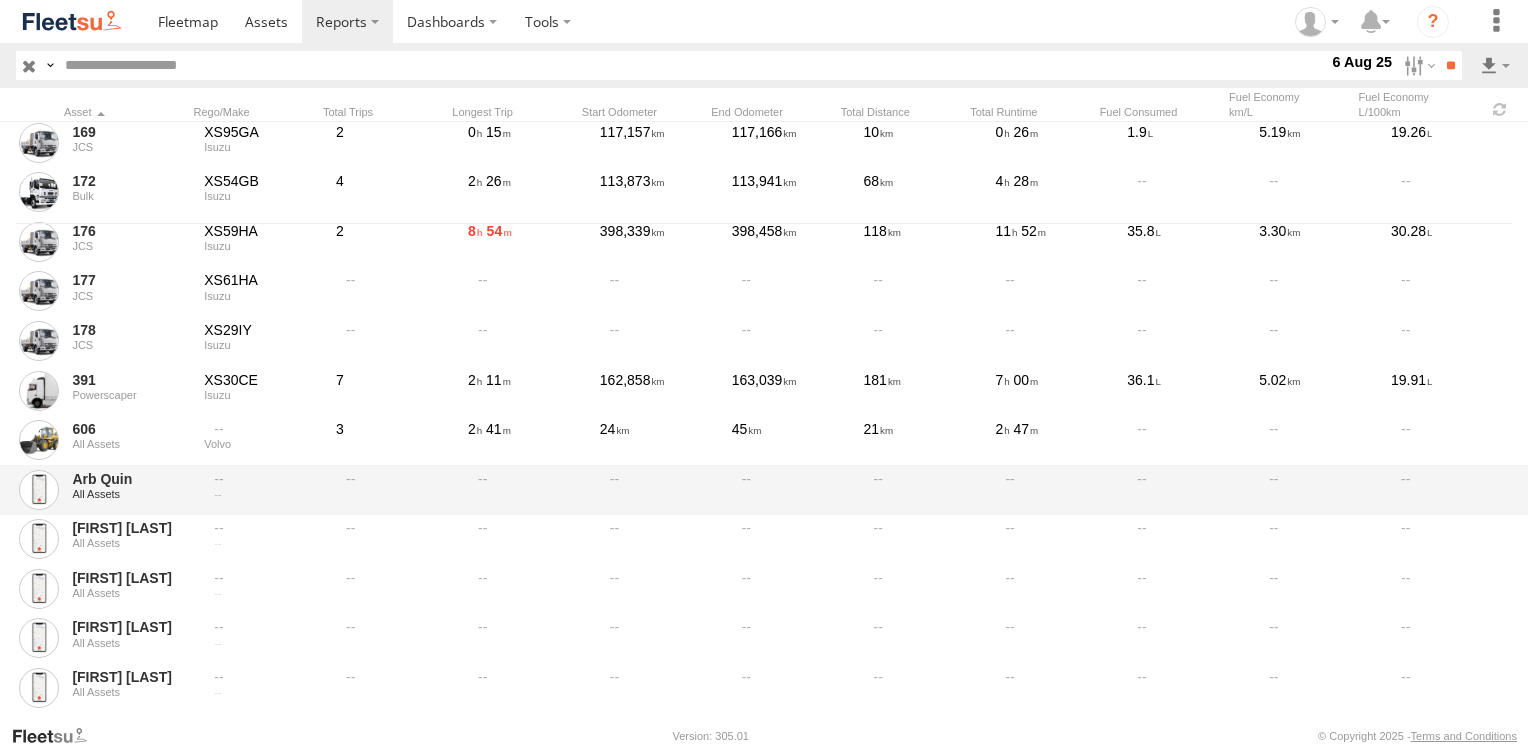 scroll, scrollTop: 100, scrollLeft: 0, axis: vertical 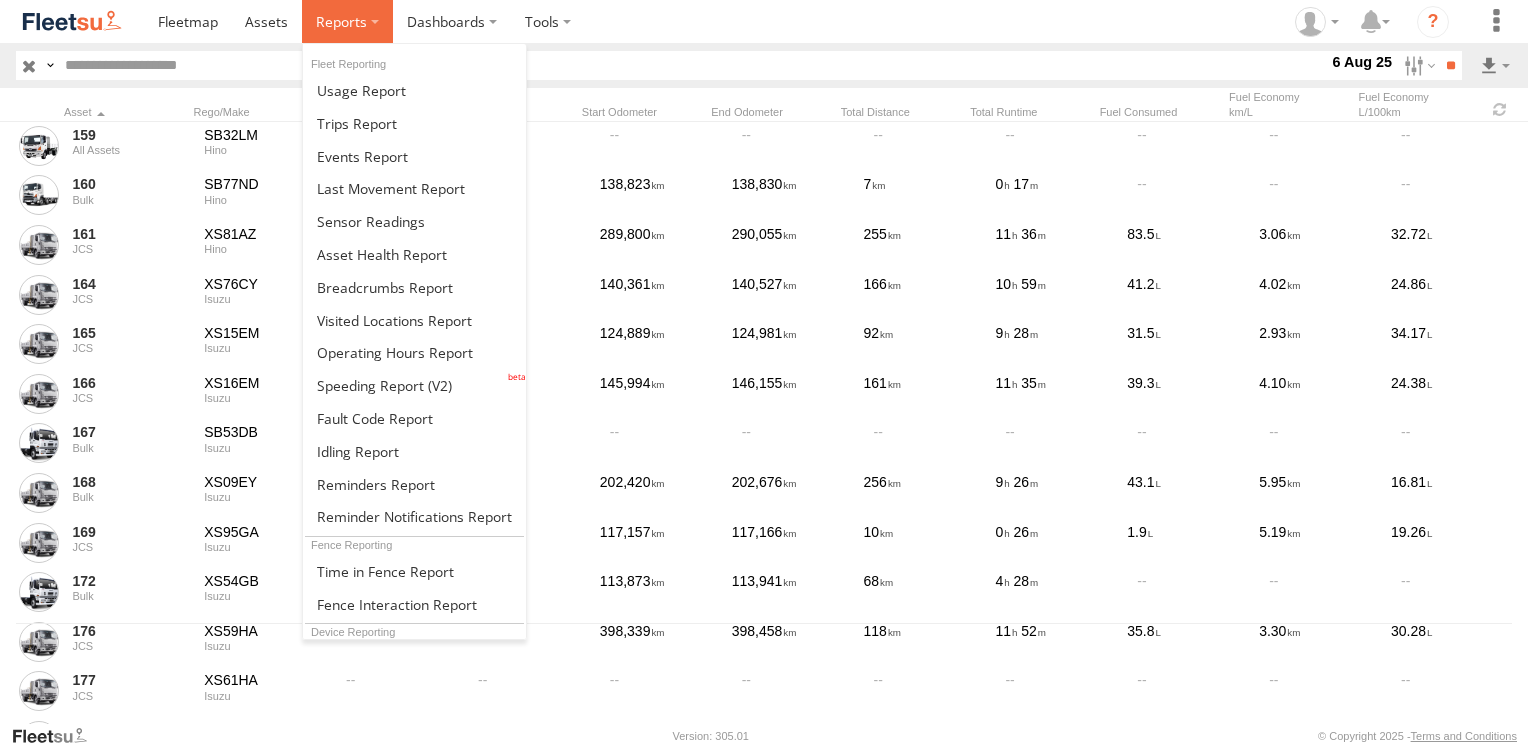 click at bounding box center [347, 21] 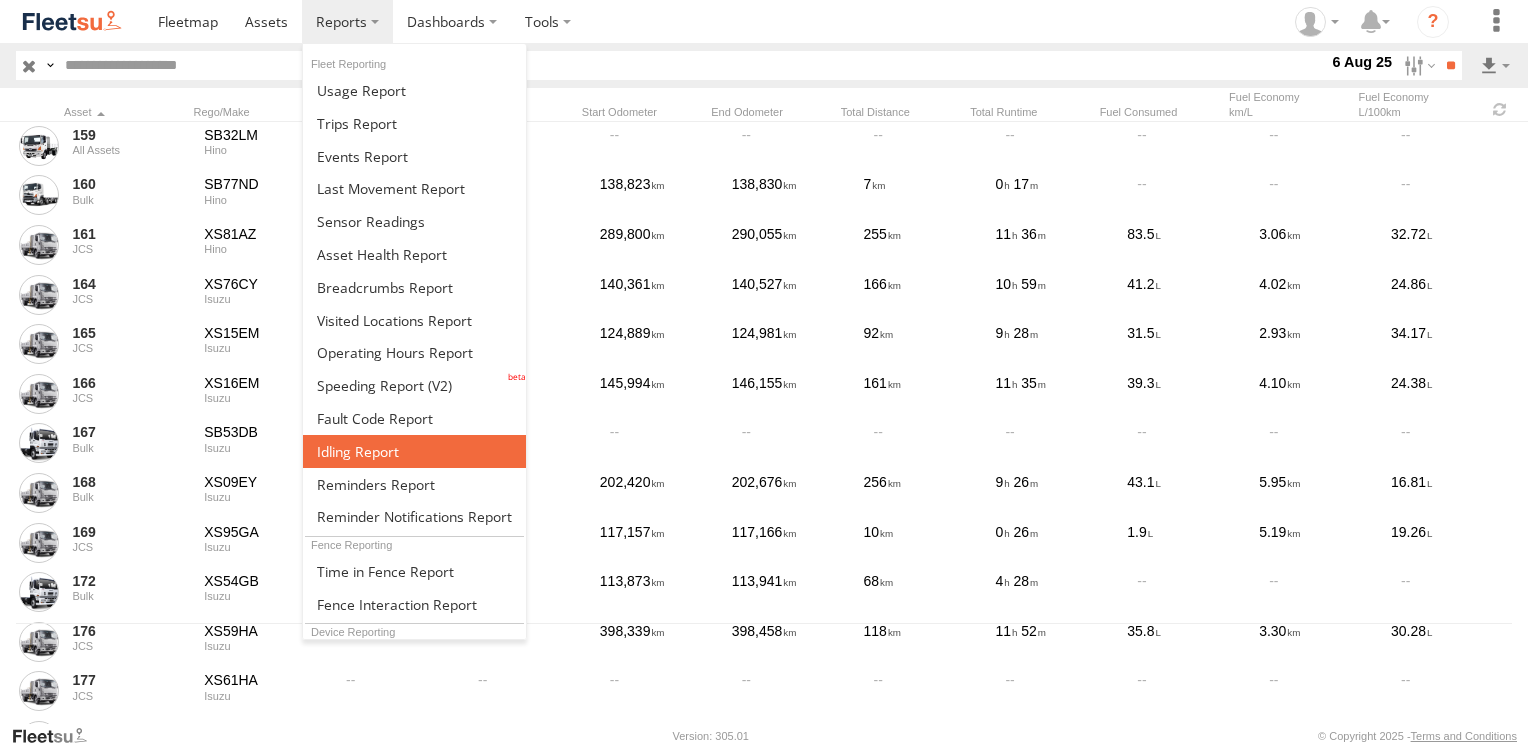 click at bounding box center (358, 451) 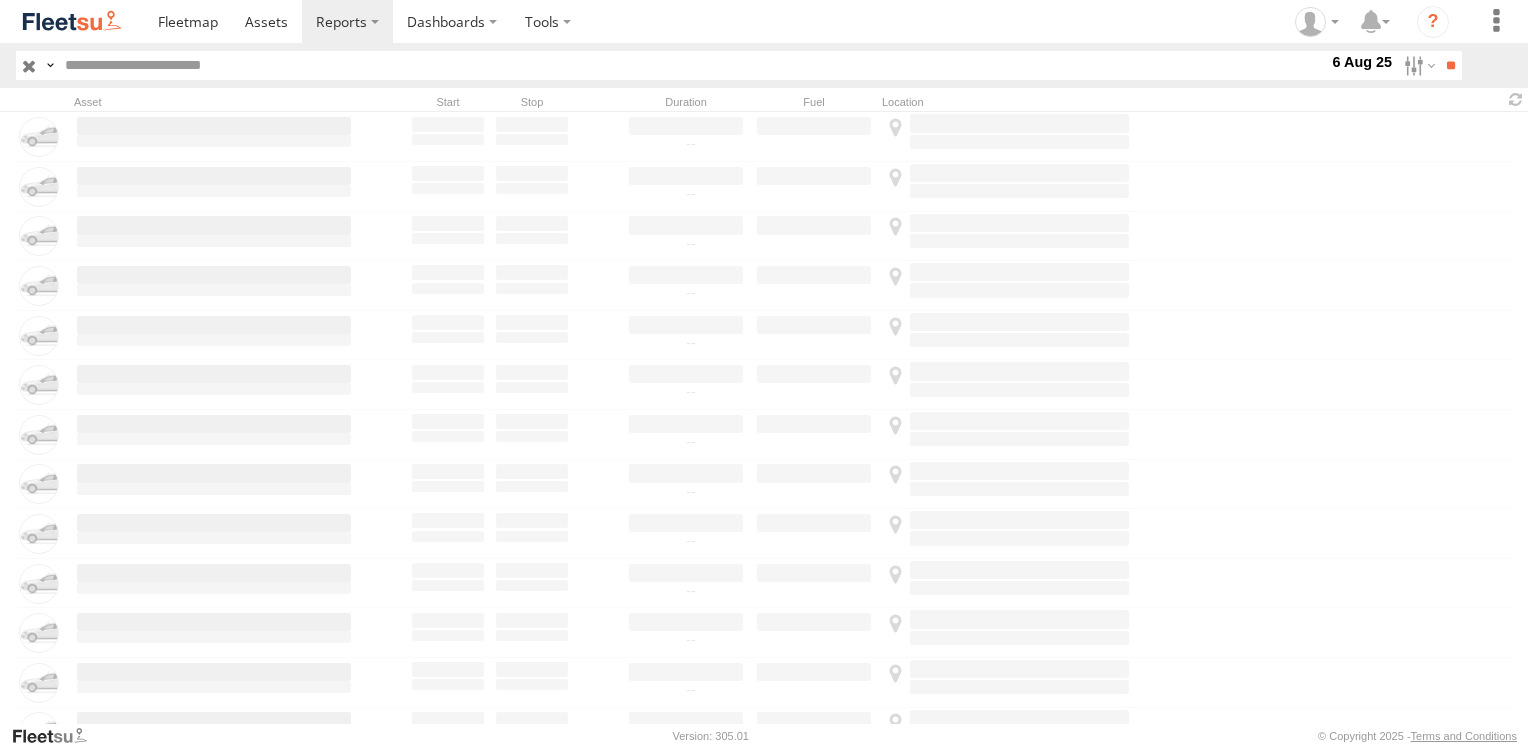 scroll, scrollTop: 0, scrollLeft: 0, axis: both 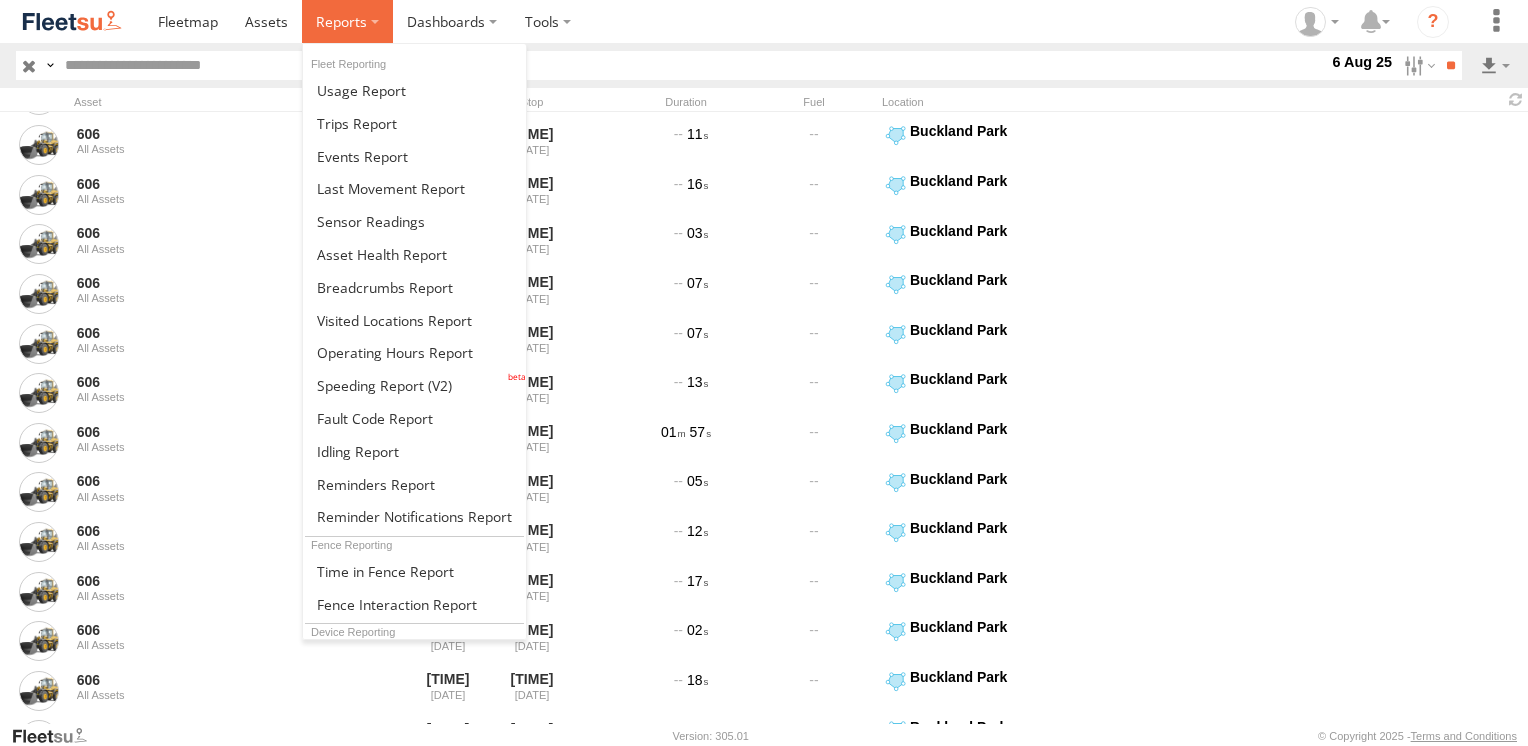 click at bounding box center [347, 21] 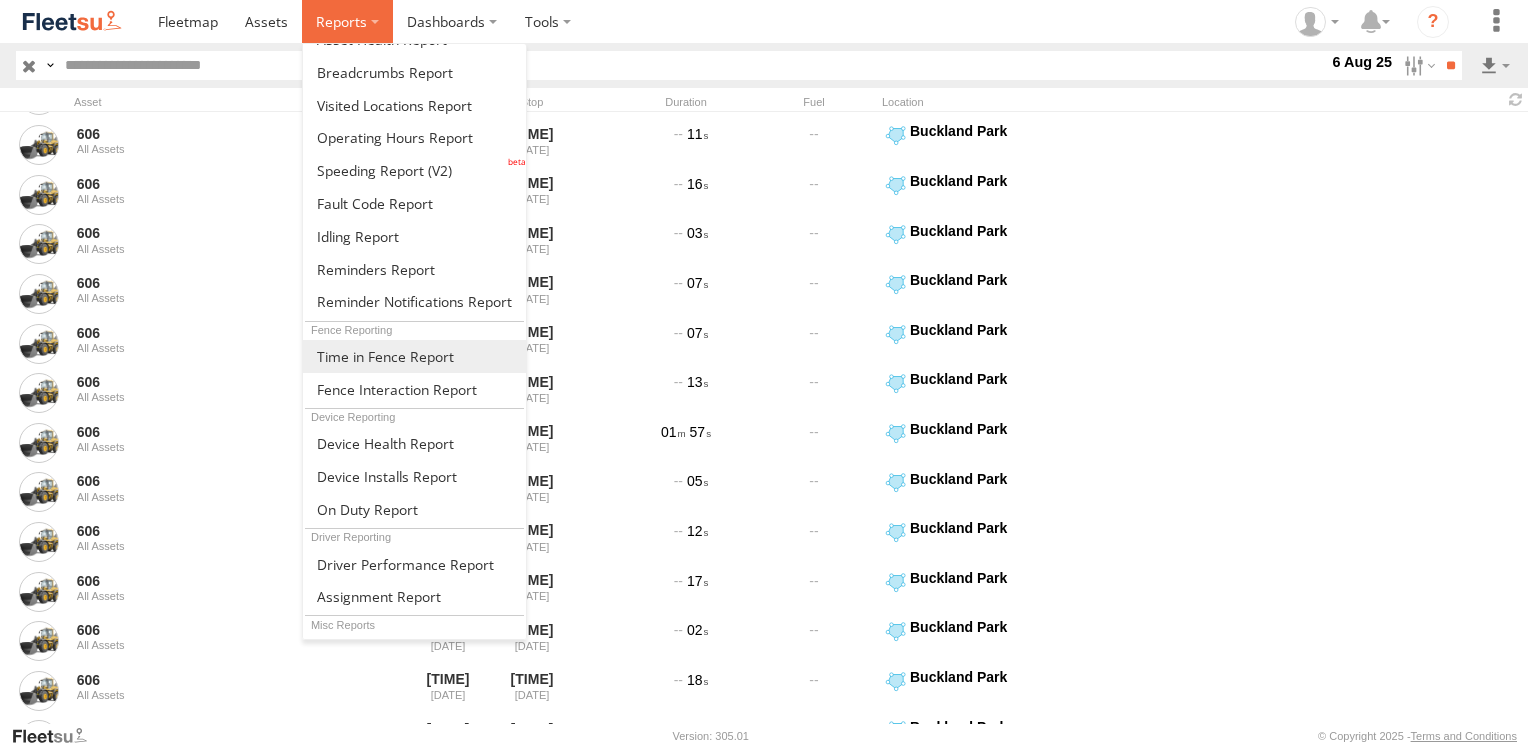 scroll, scrollTop: 228, scrollLeft: 0, axis: vertical 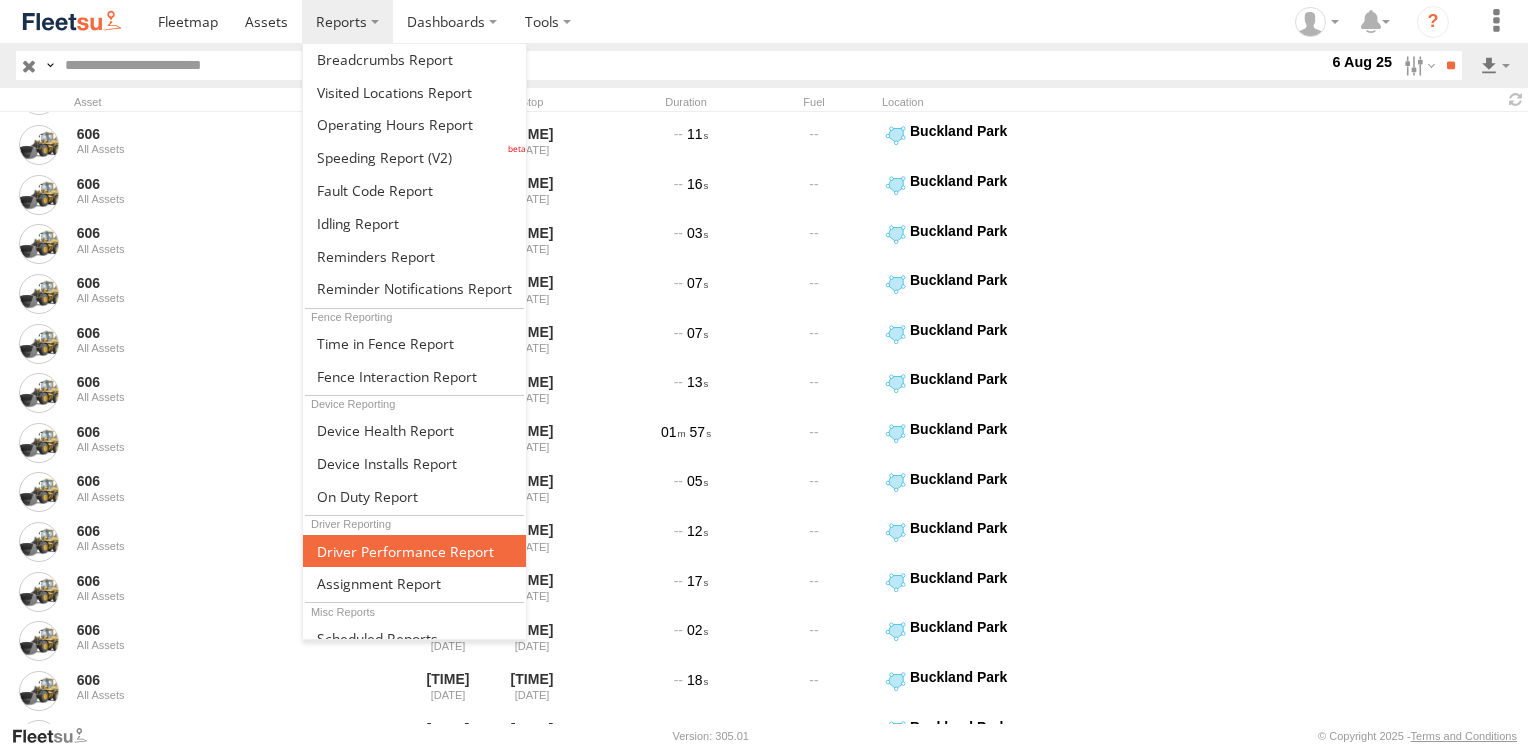 click at bounding box center [405, 551] 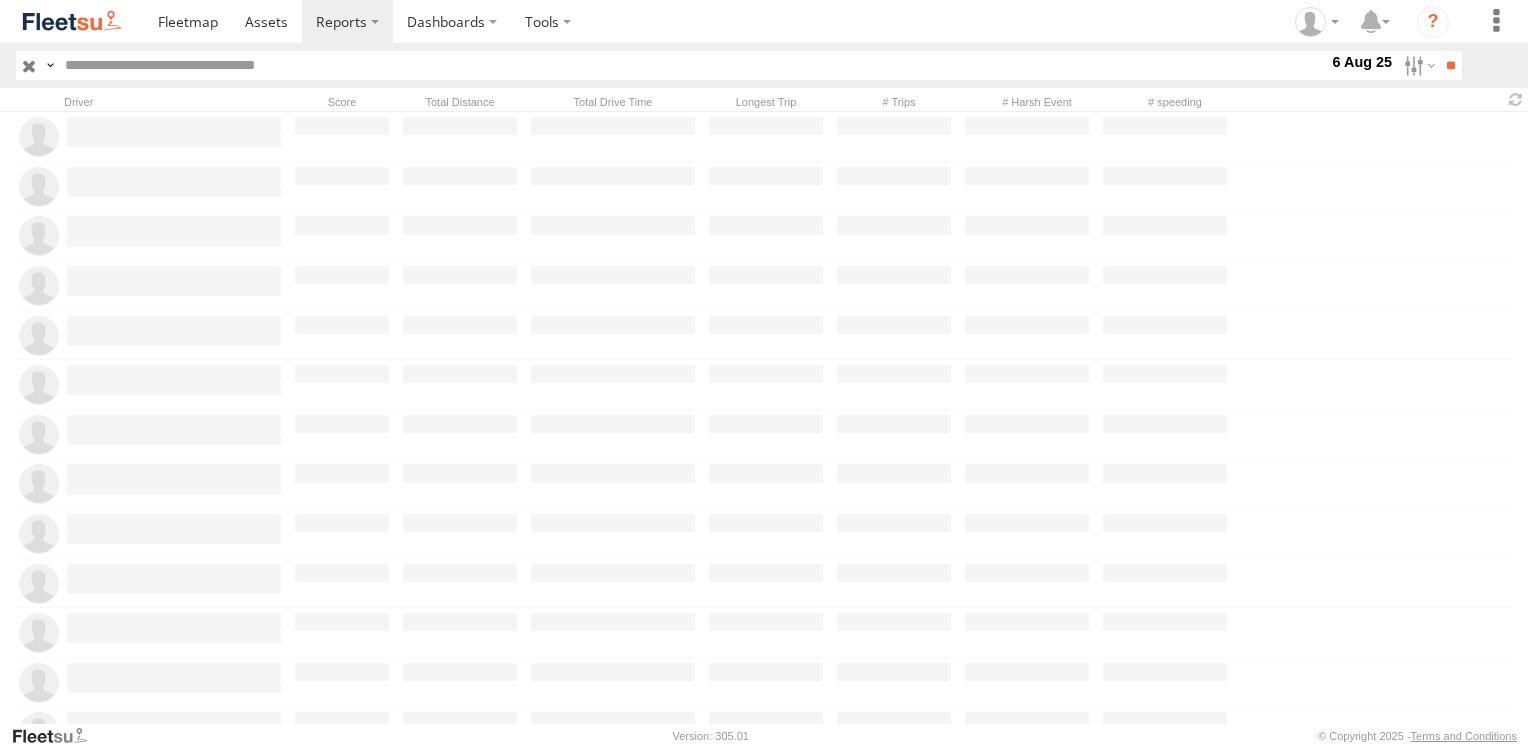 scroll, scrollTop: 0, scrollLeft: 0, axis: both 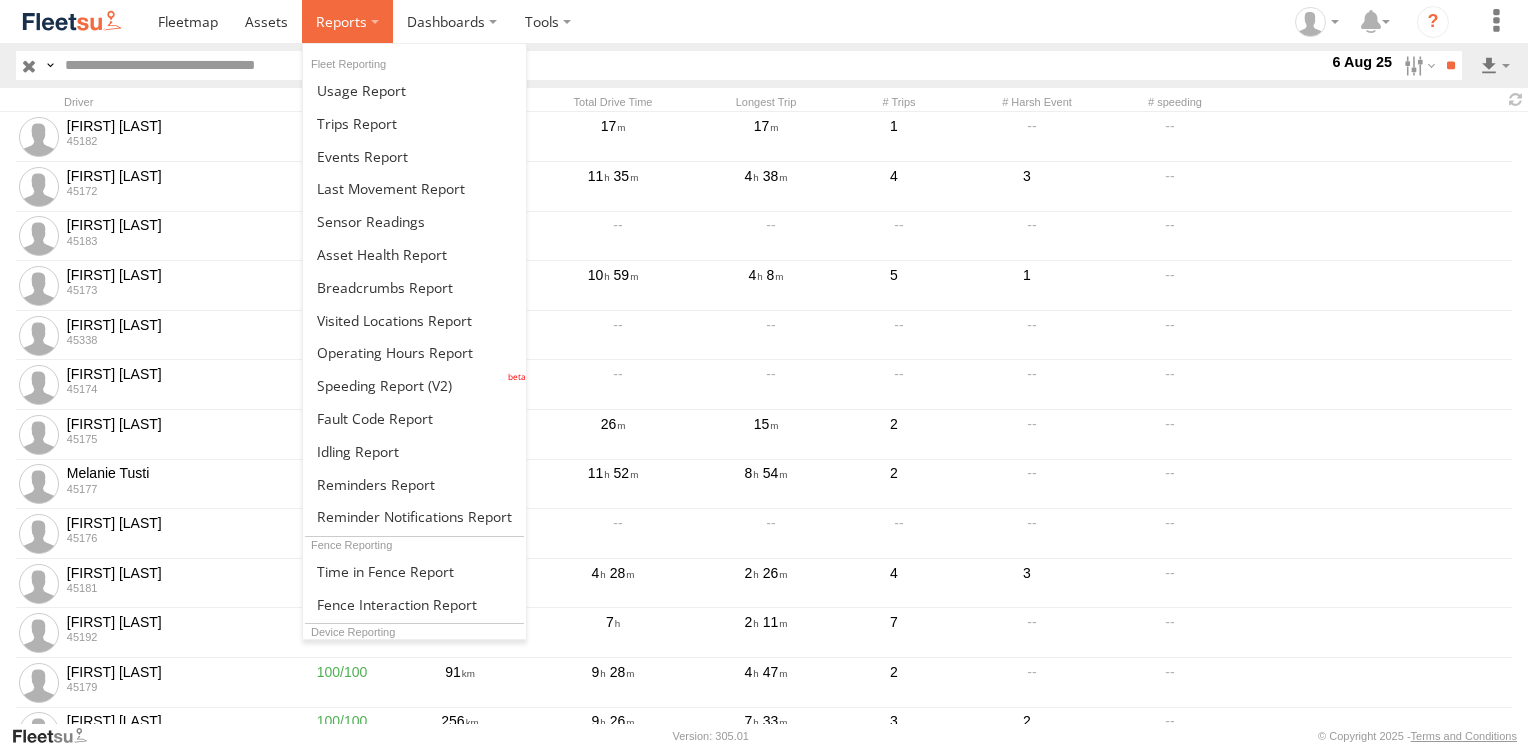 click at bounding box center [347, 21] 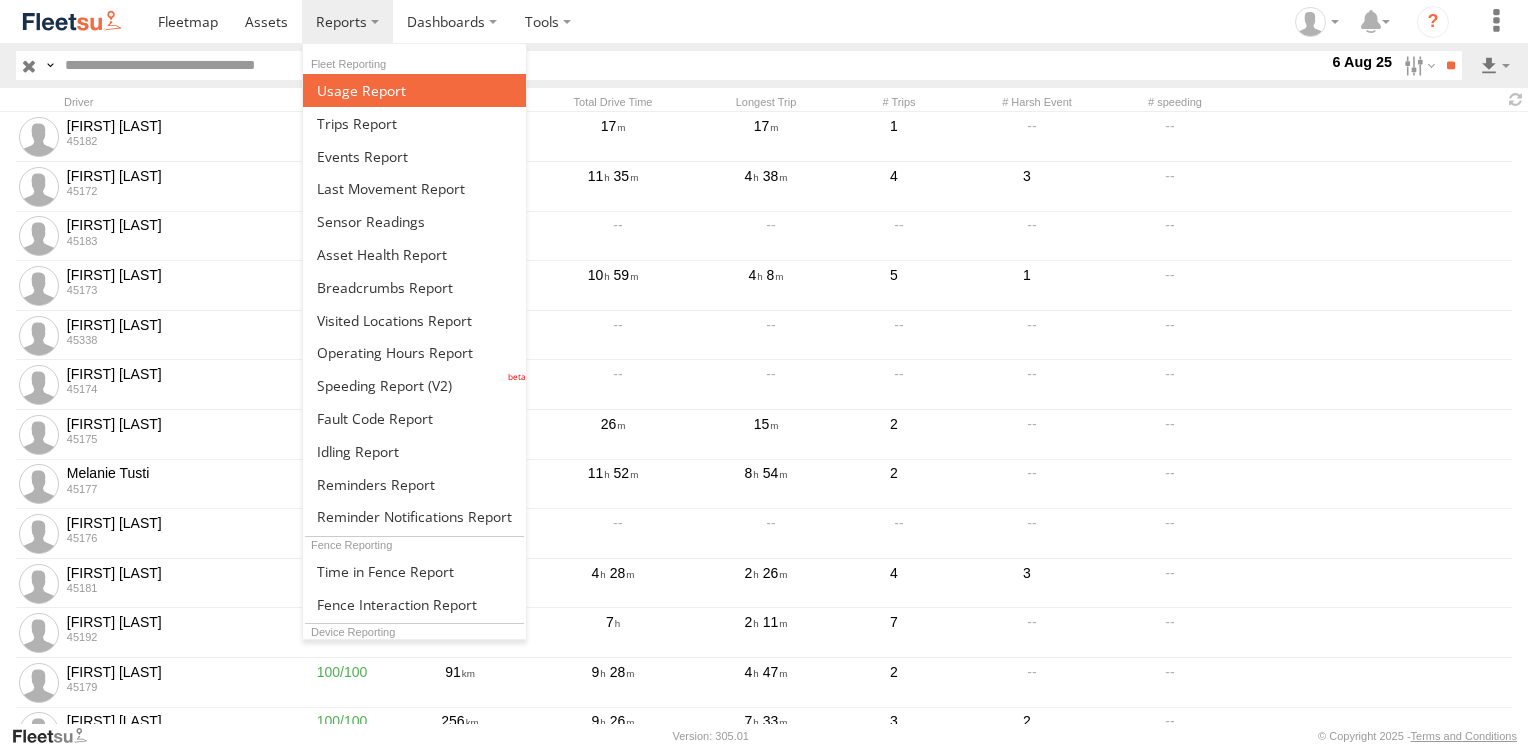click at bounding box center (361, 90) 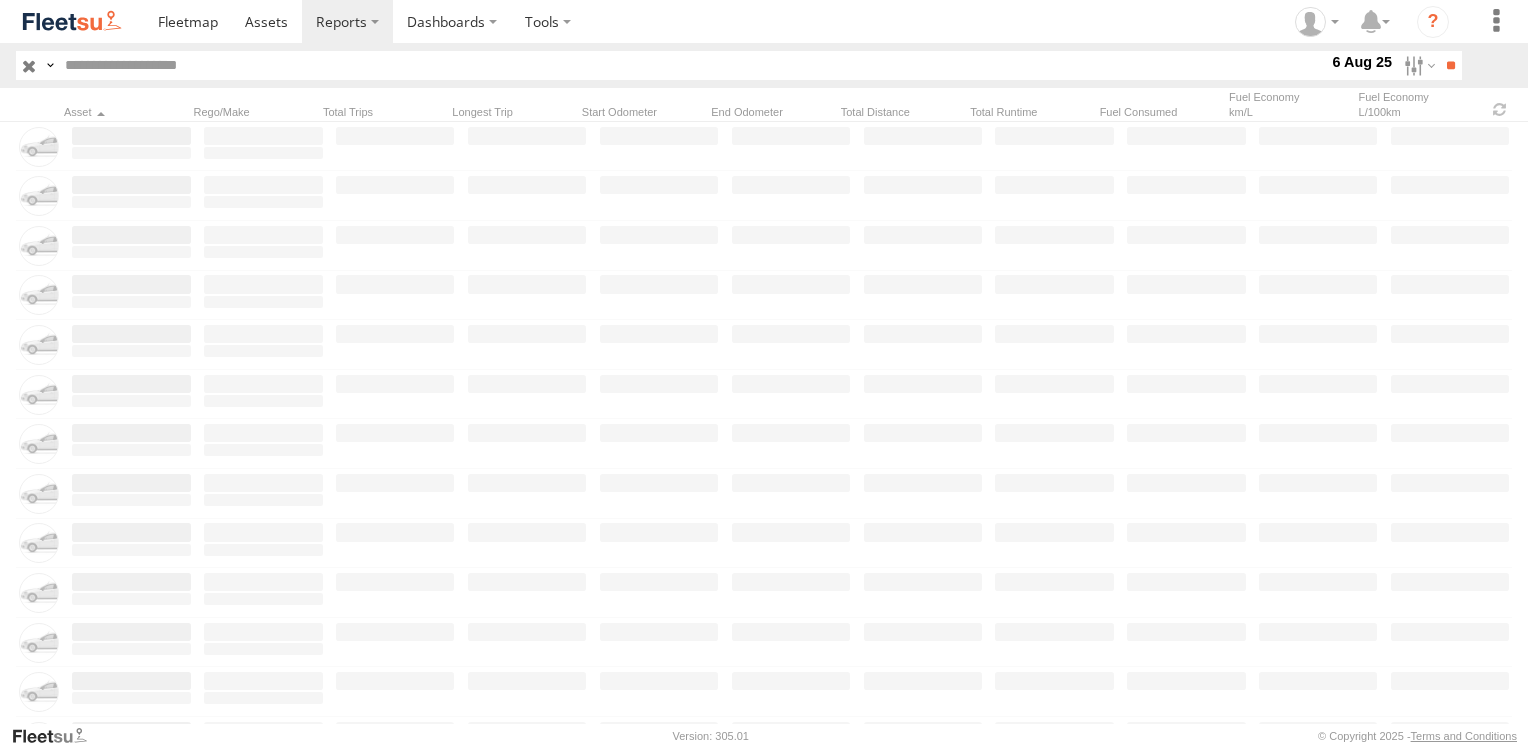 scroll, scrollTop: 0, scrollLeft: 0, axis: both 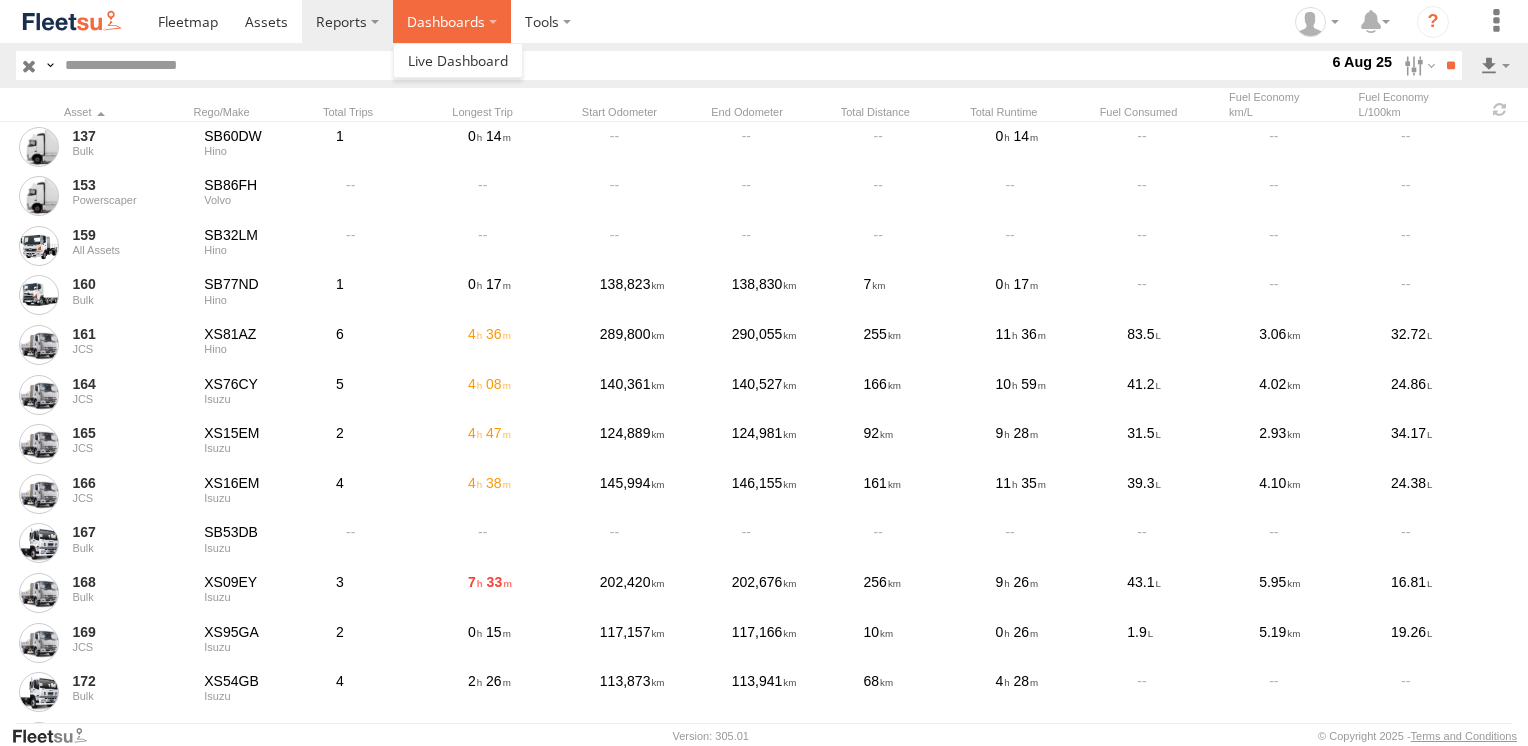click on "Dashboards" at bounding box center (452, 21) 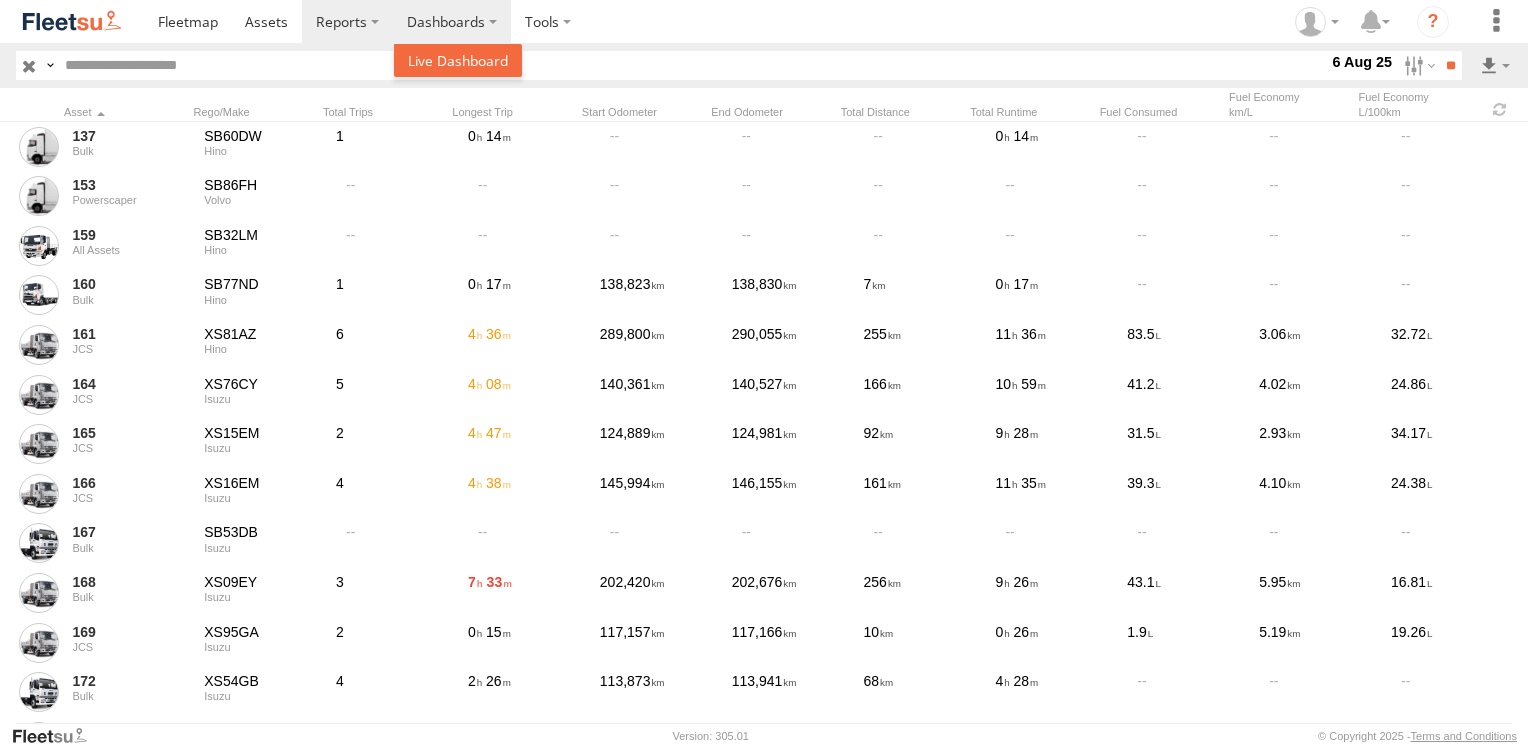 click at bounding box center [458, 60] 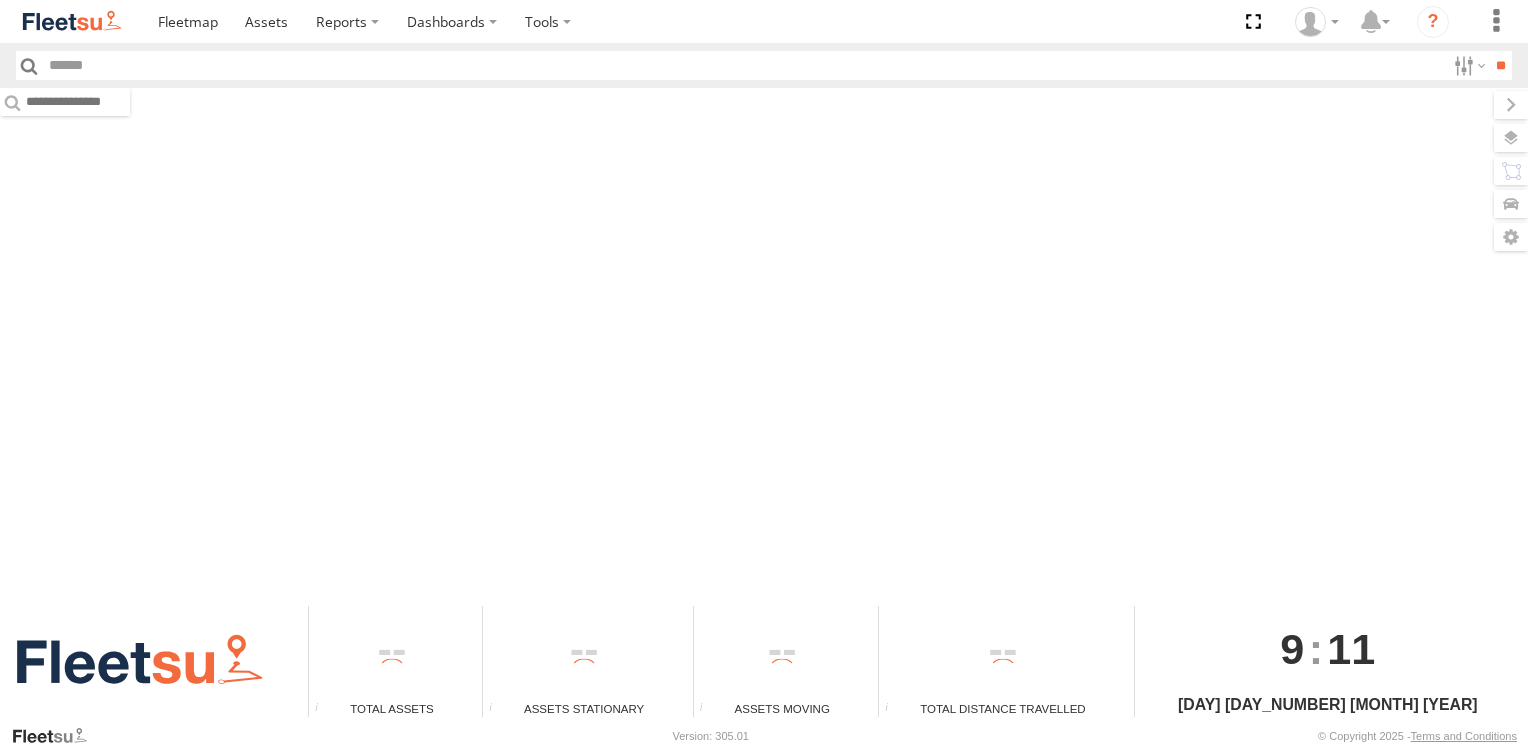 scroll, scrollTop: 0, scrollLeft: 0, axis: both 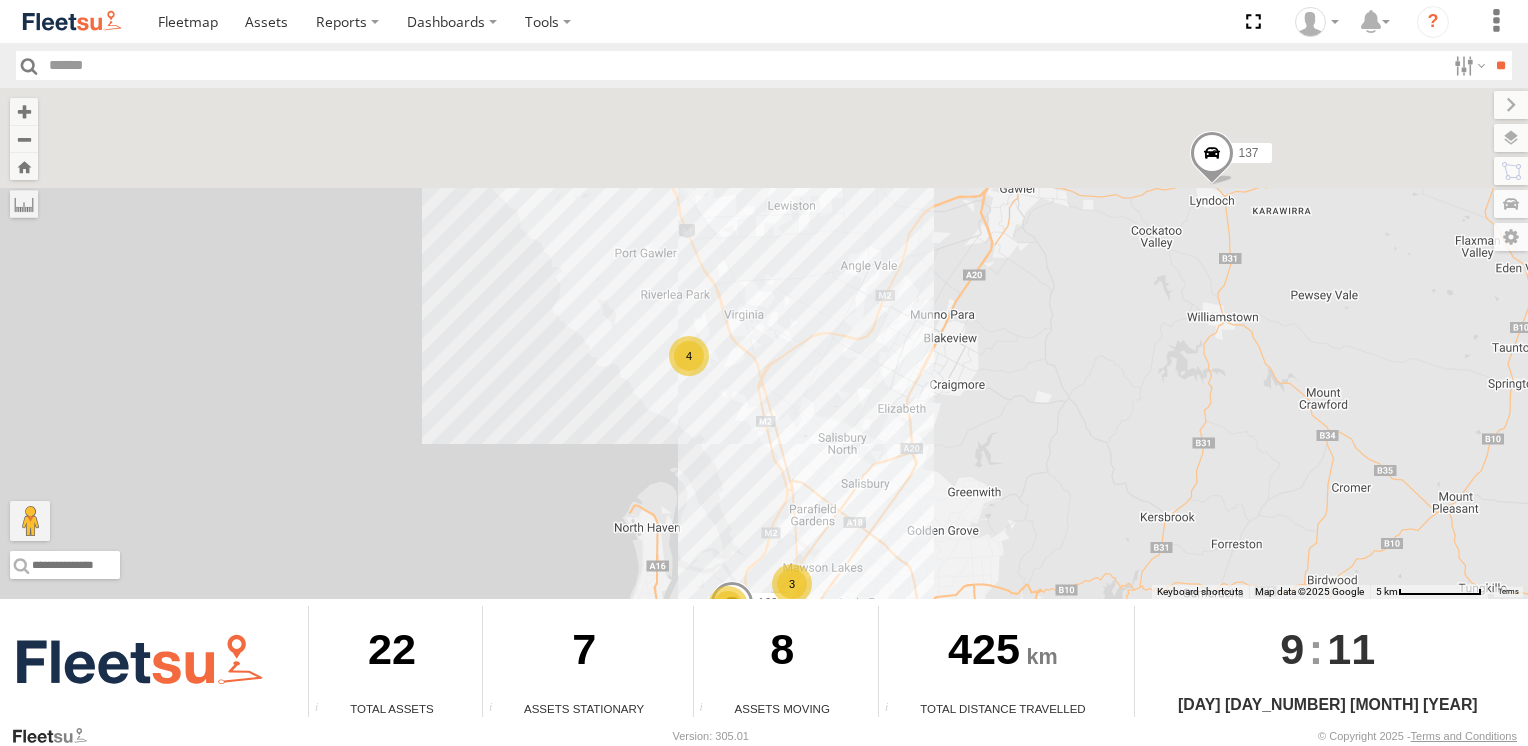 drag, startPoint x: 595, startPoint y: 241, endPoint x: 683, endPoint y: 535, distance: 306.8876 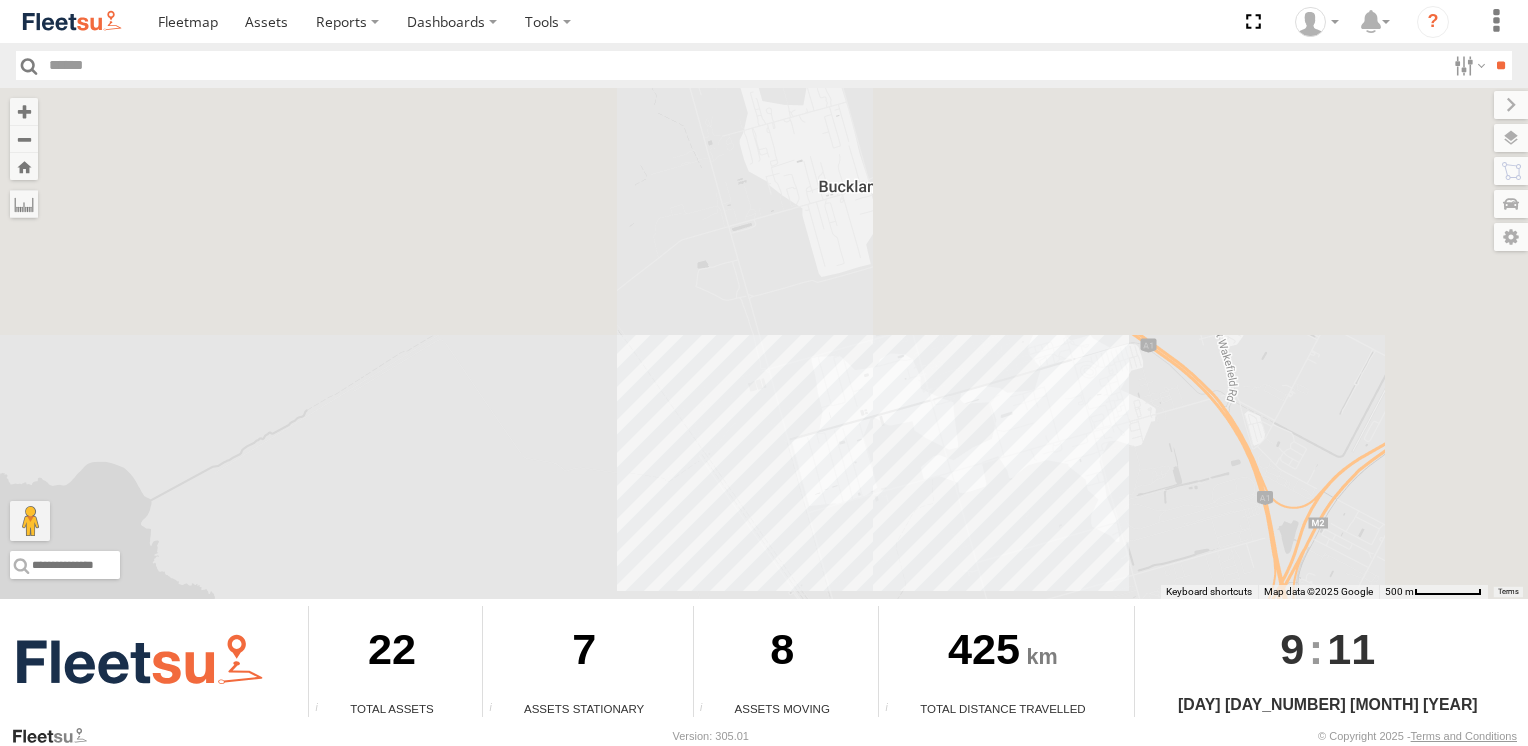 drag, startPoint x: 814, startPoint y: 217, endPoint x: 635, endPoint y: 622, distance: 442.7934 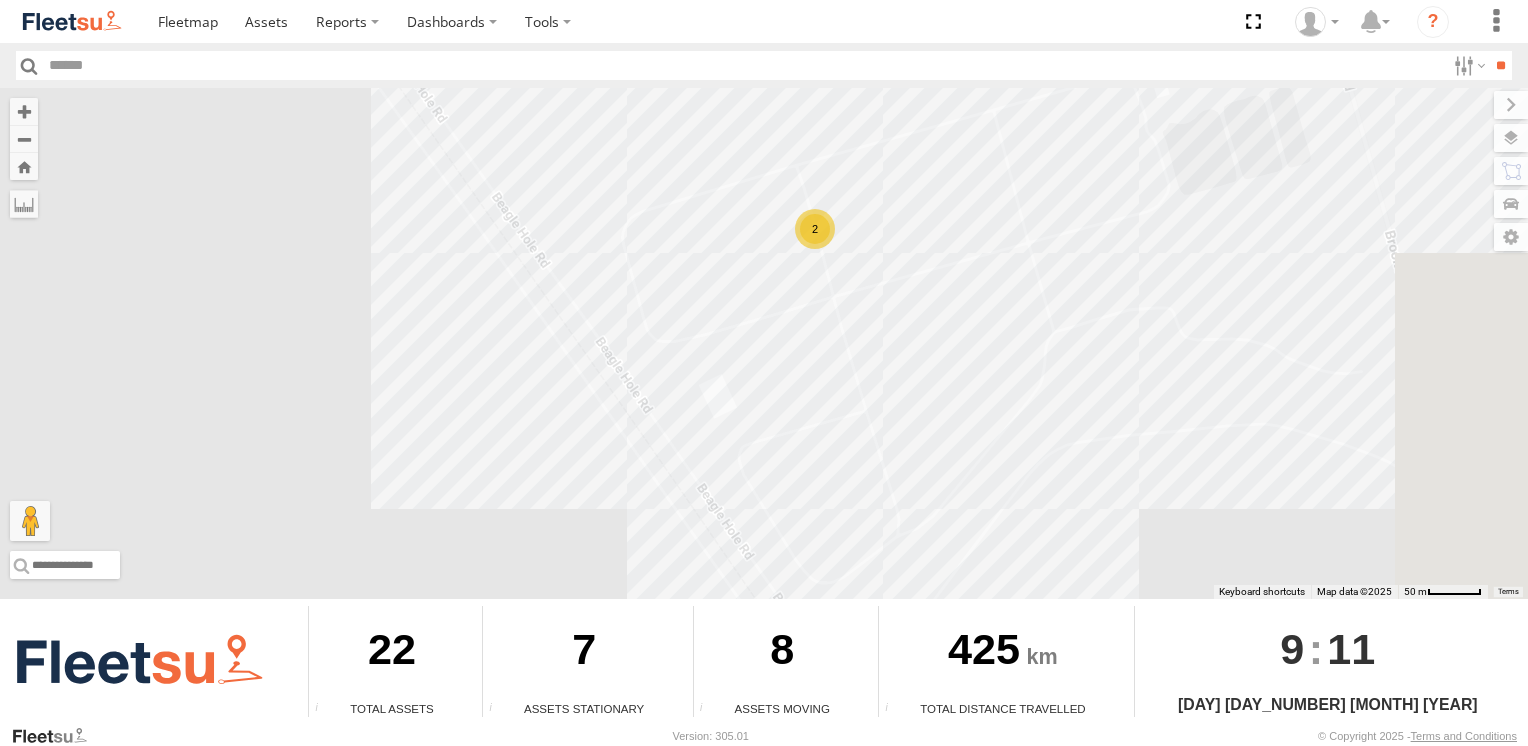 drag, startPoint x: 810, startPoint y: 383, endPoint x: 347, endPoint y: 310, distance: 468.71954 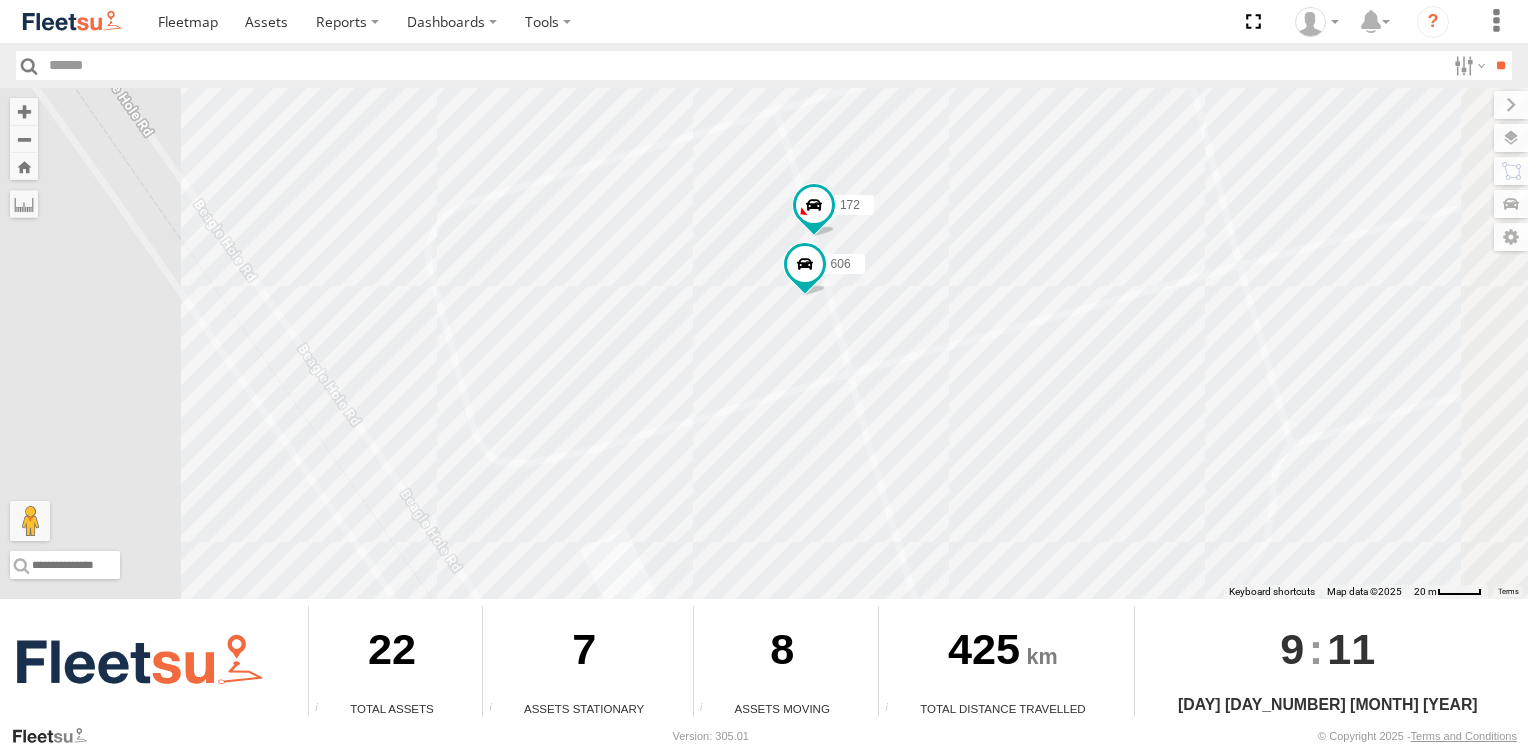 drag, startPoint x: 371, startPoint y: 252, endPoint x: 252, endPoint y: 425, distance: 209.9762 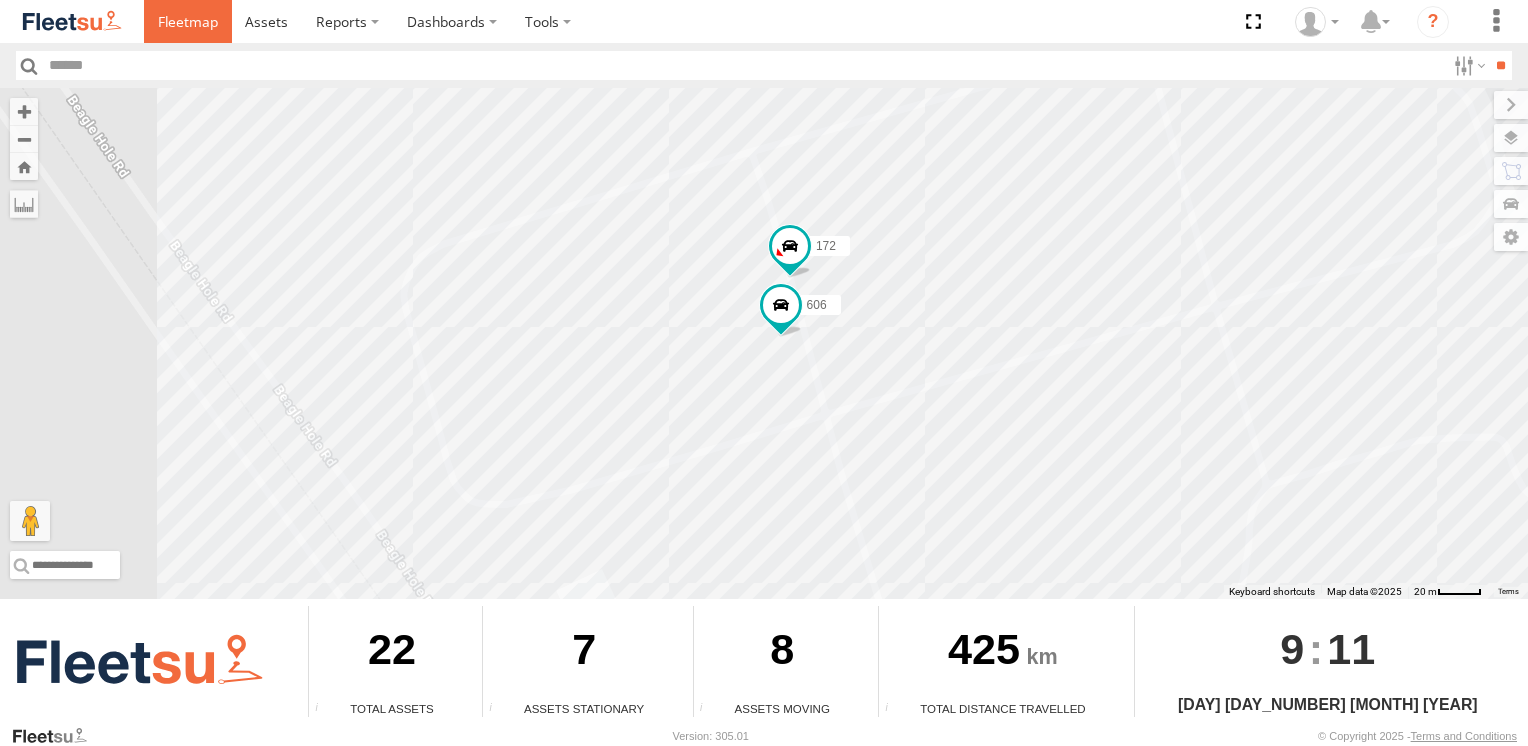 click at bounding box center (188, 21) 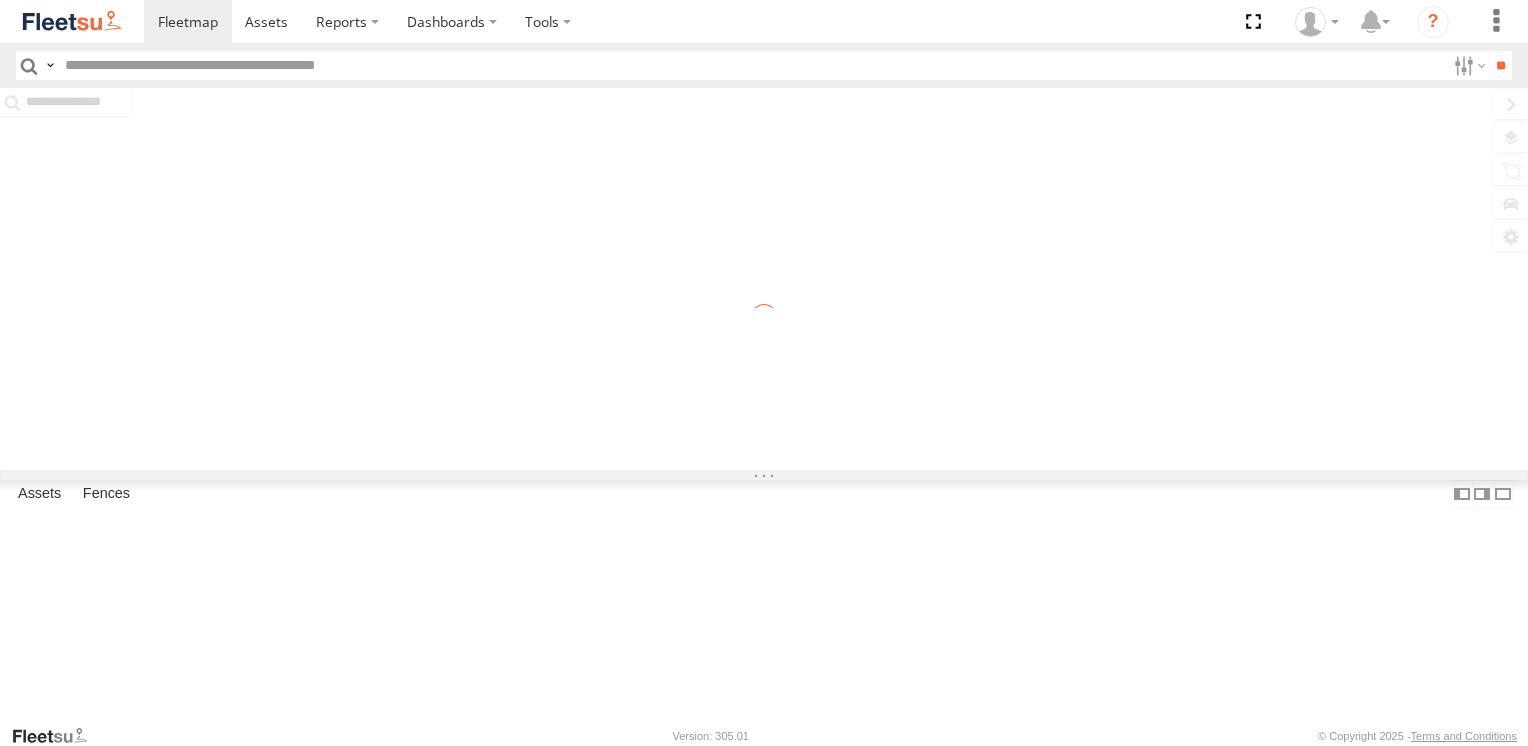 scroll, scrollTop: 0, scrollLeft: 0, axis: both 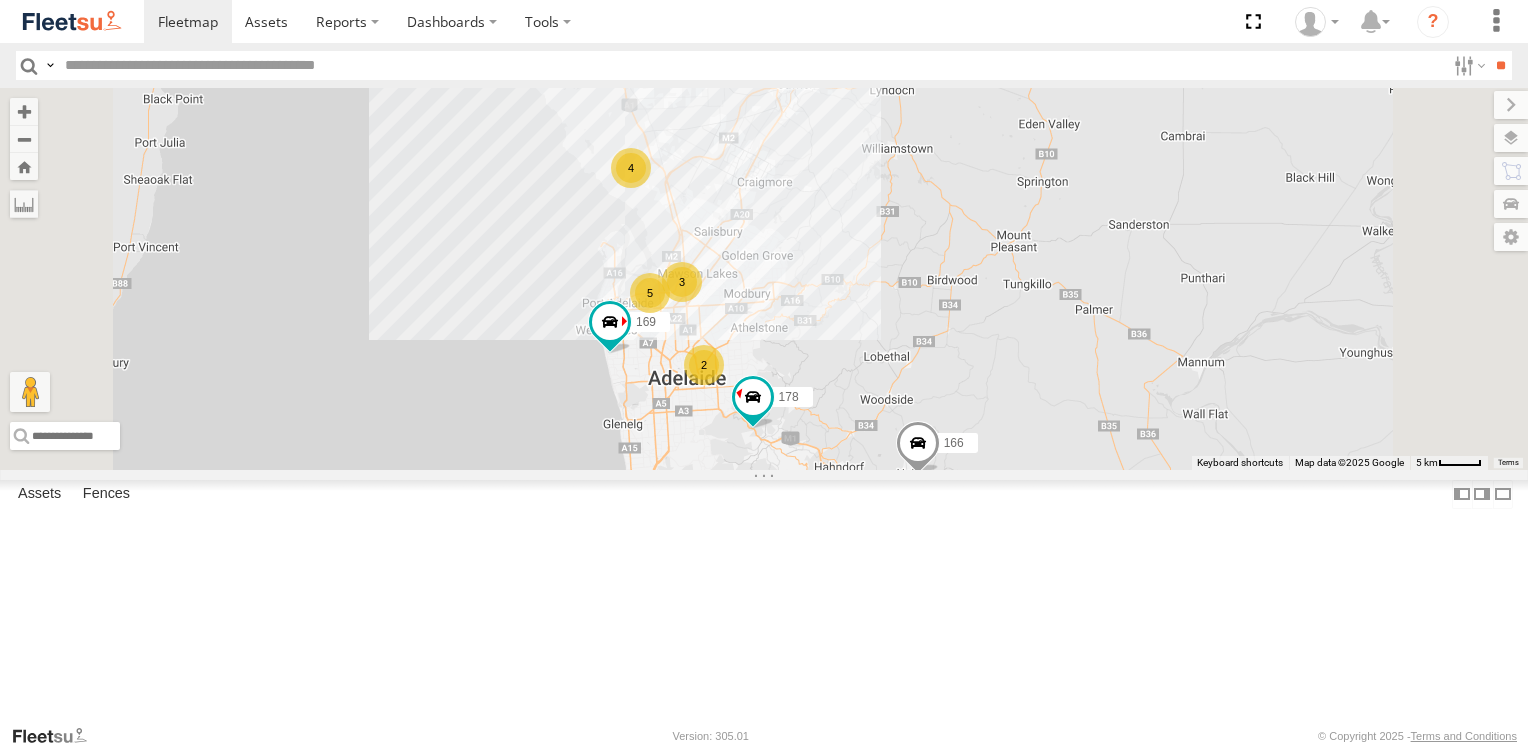 click at bounding box center [0, 0] 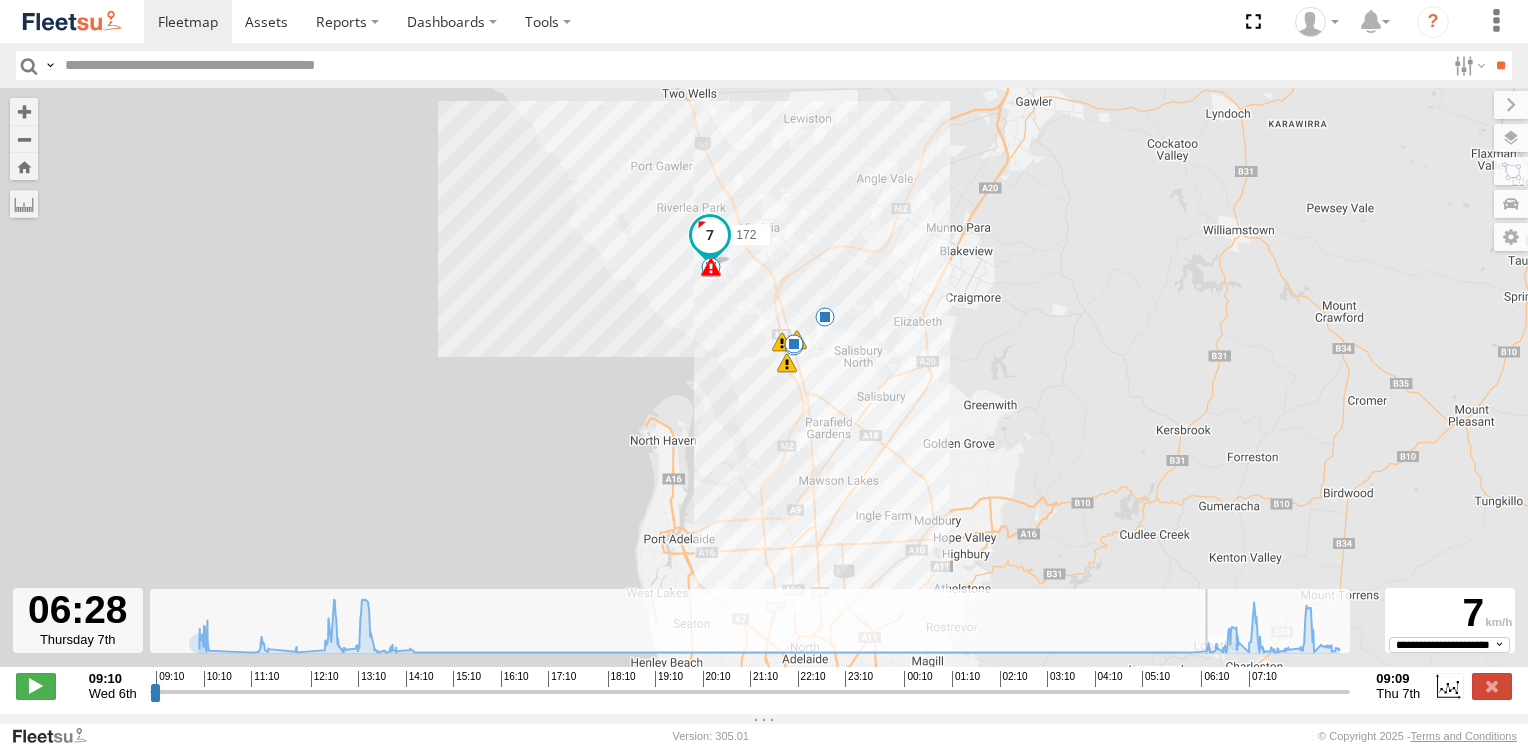 drag, startPoint x: 155, startPoint y: 705, endPoint x: 1211, endPoint y: 774, distance: 1058.2518 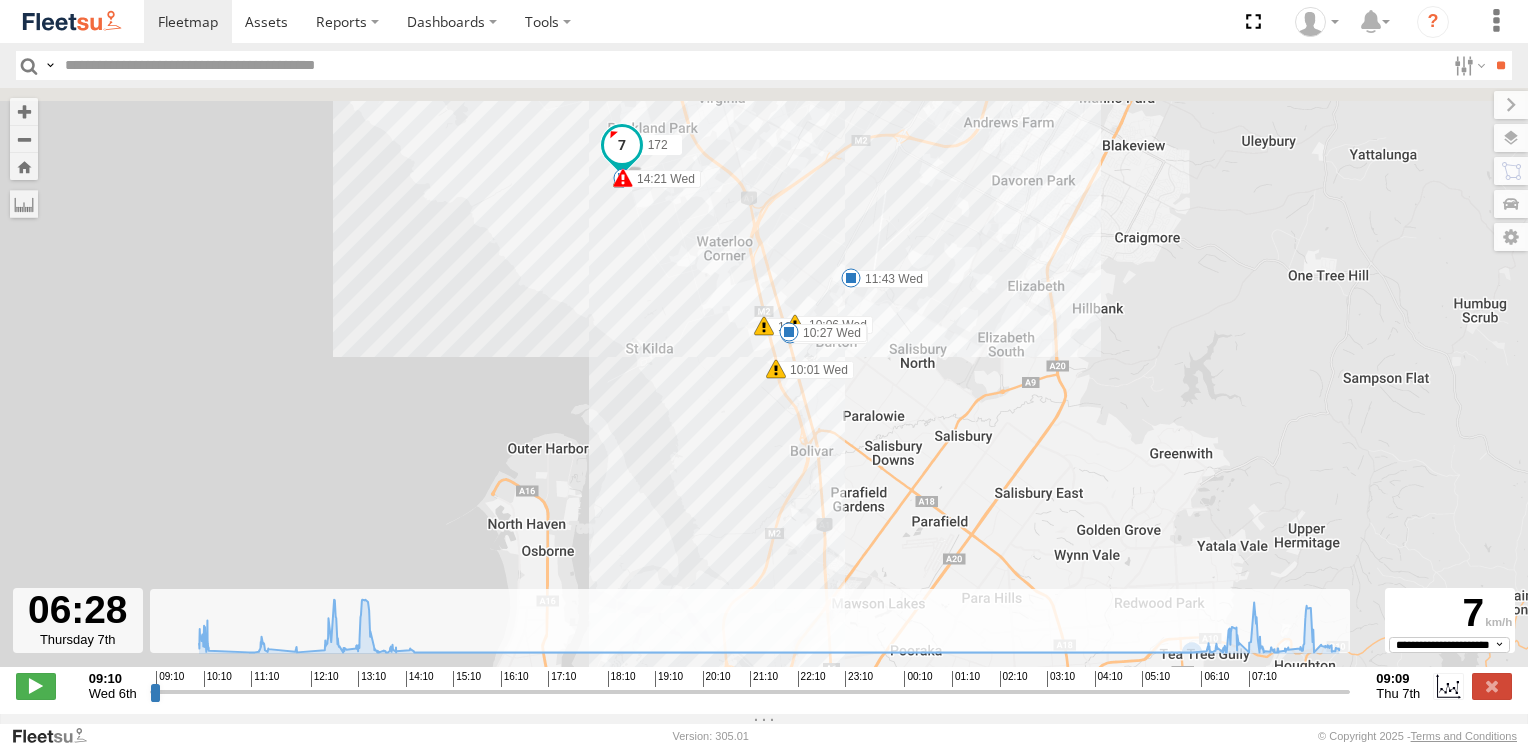 drag, startPoint x: 652, startPoint y: 234, endPoint x: 656, endPoint y: 391, distance: 157.05095 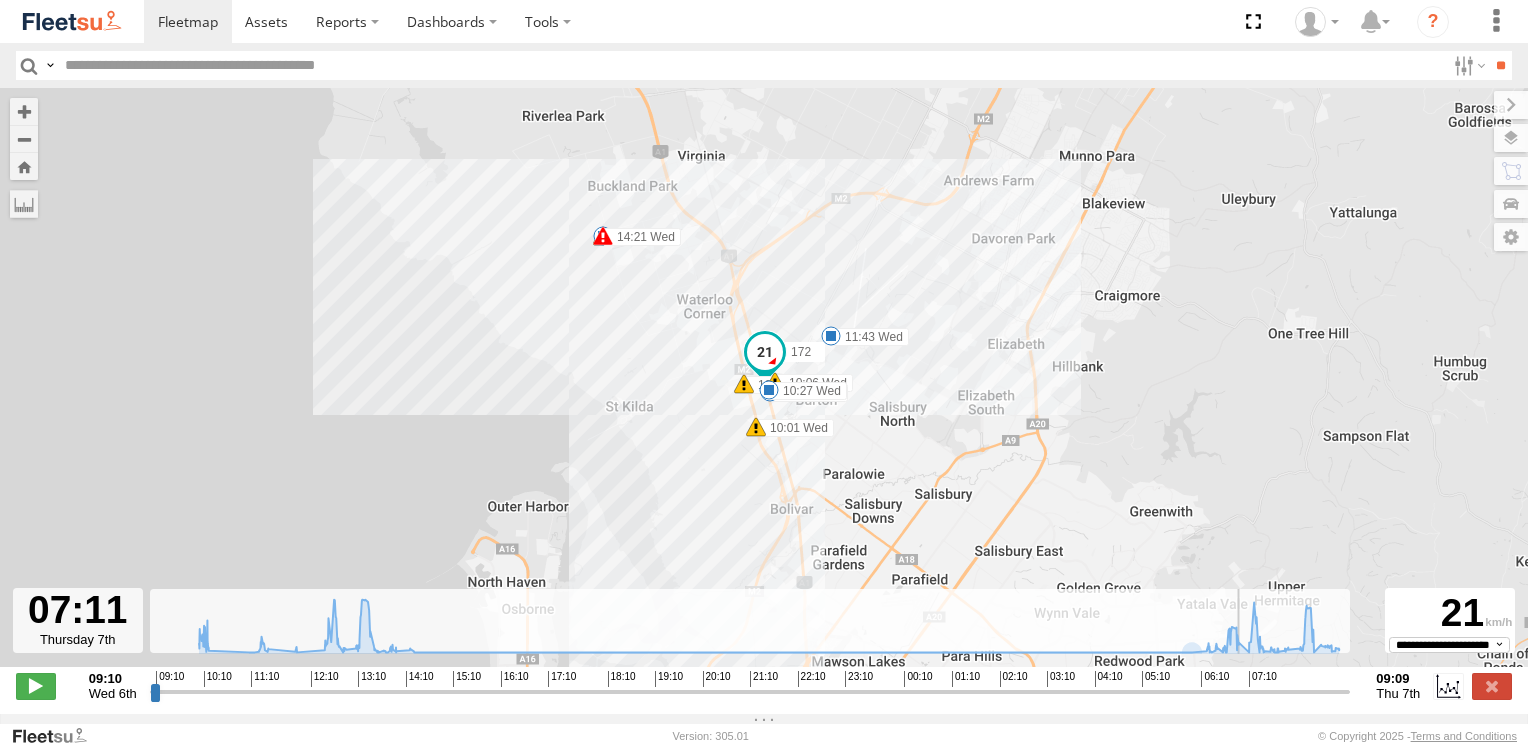 drag, startPoint x: 1213, startPoint y: 705, endPoint x: 1247, endPoint y: 697, distance: 34.928497 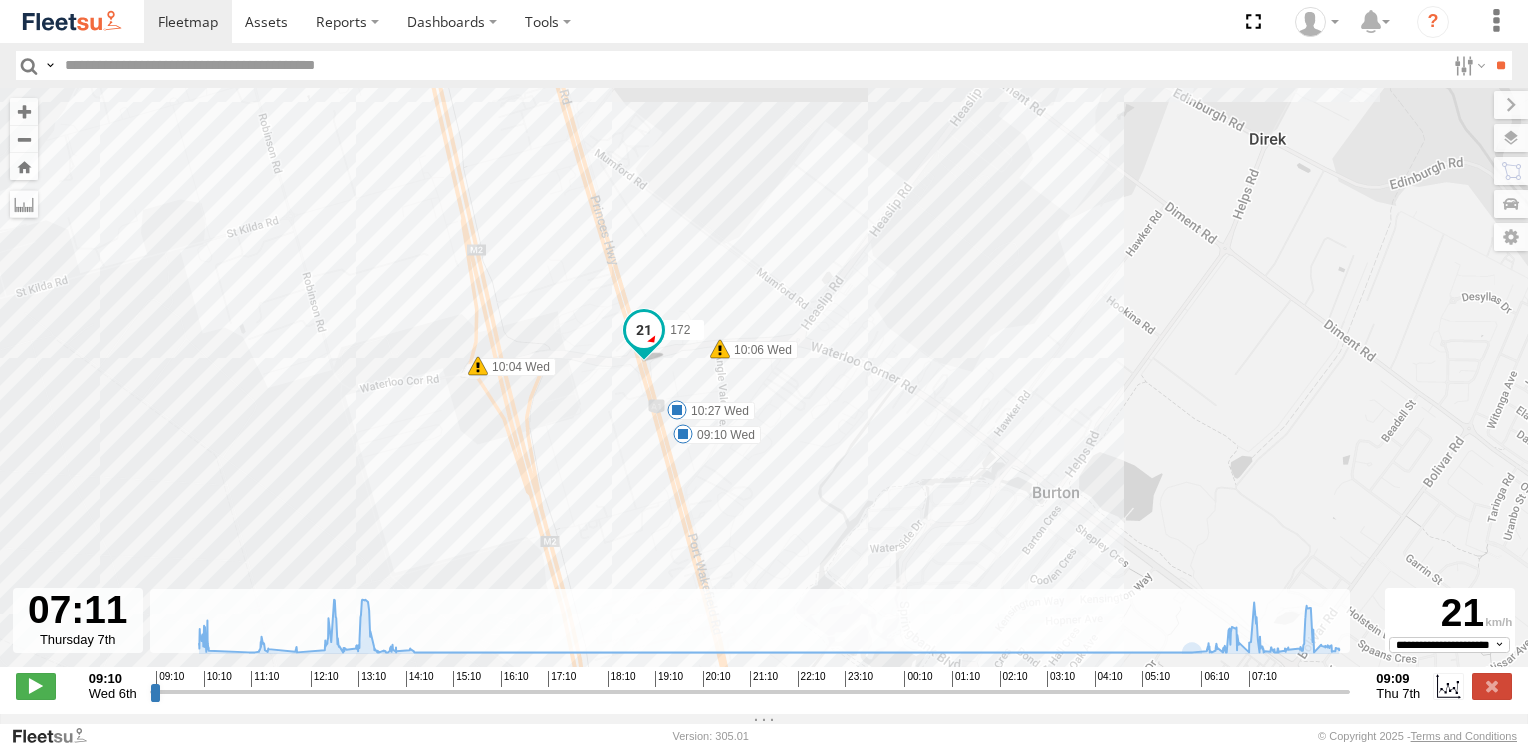 drag, startPoint x: 612, startPoint y: 217, endPoint x: 851, endPoint y: 563, distance: 420.51993 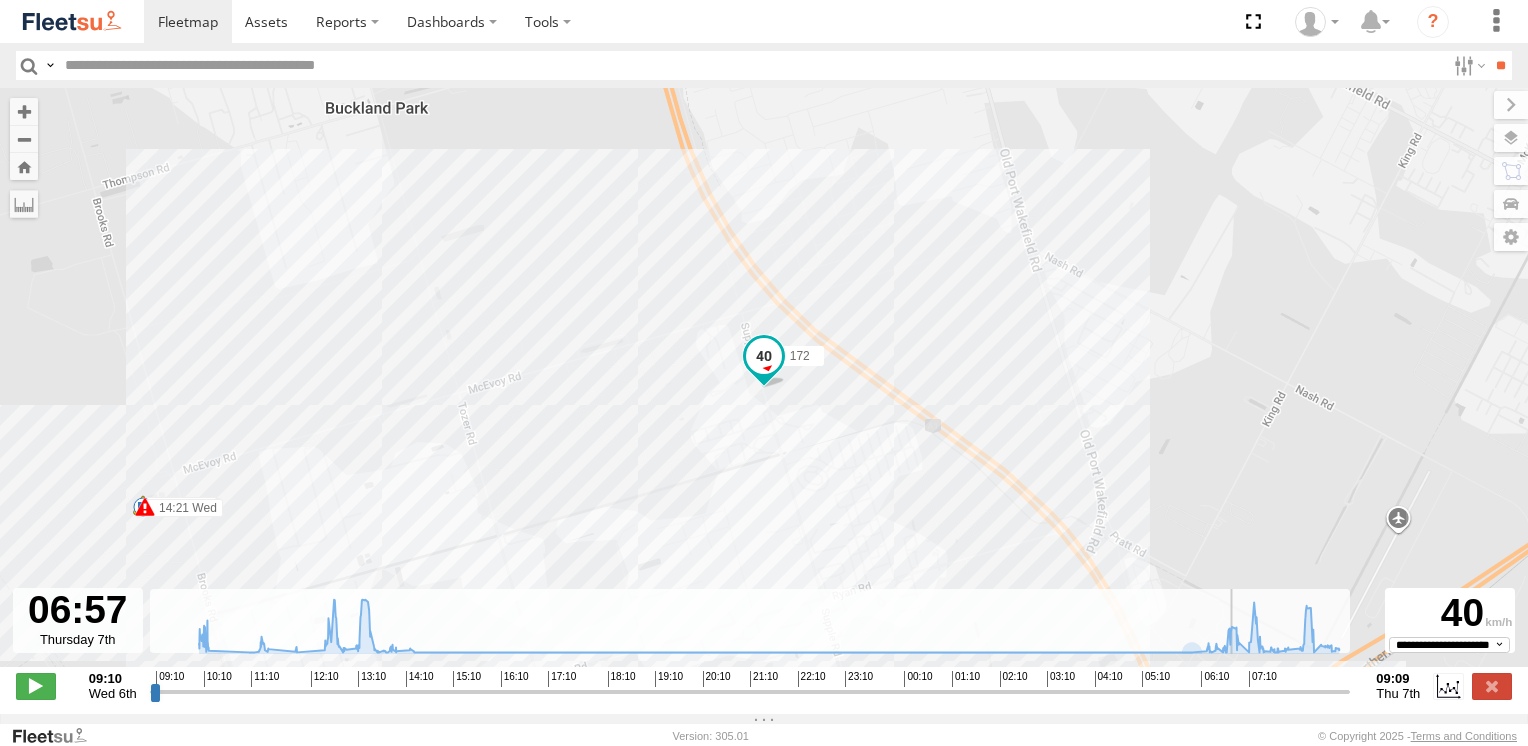 drag, startPoint x: 1249, startPoint y: 704, endPoint x: 1236, endPoint y: 707, distance: 13.341664 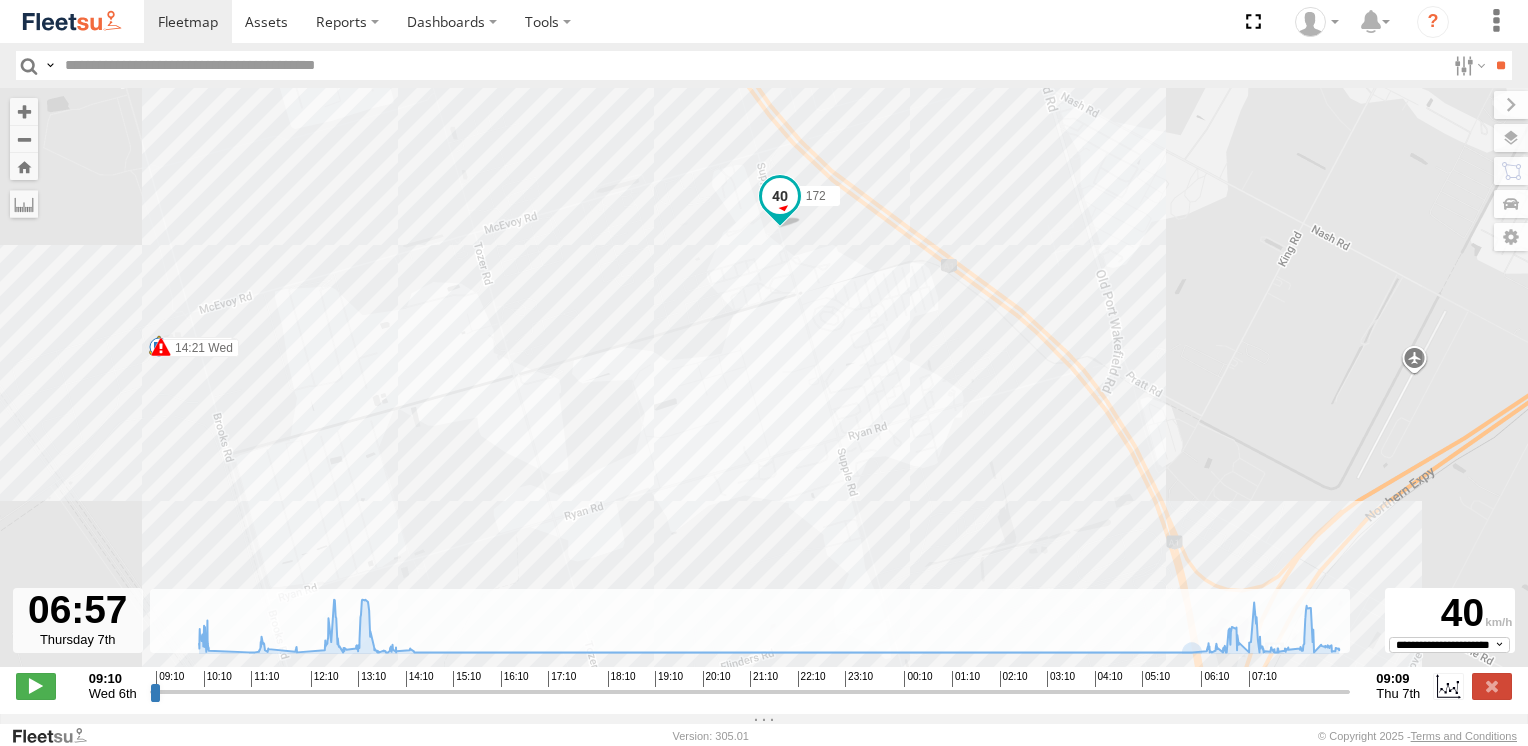 drag, startPoint x: 849, startPoint y: 482, endPoint x: 864, endPoint y: 318, distance: 164.68454 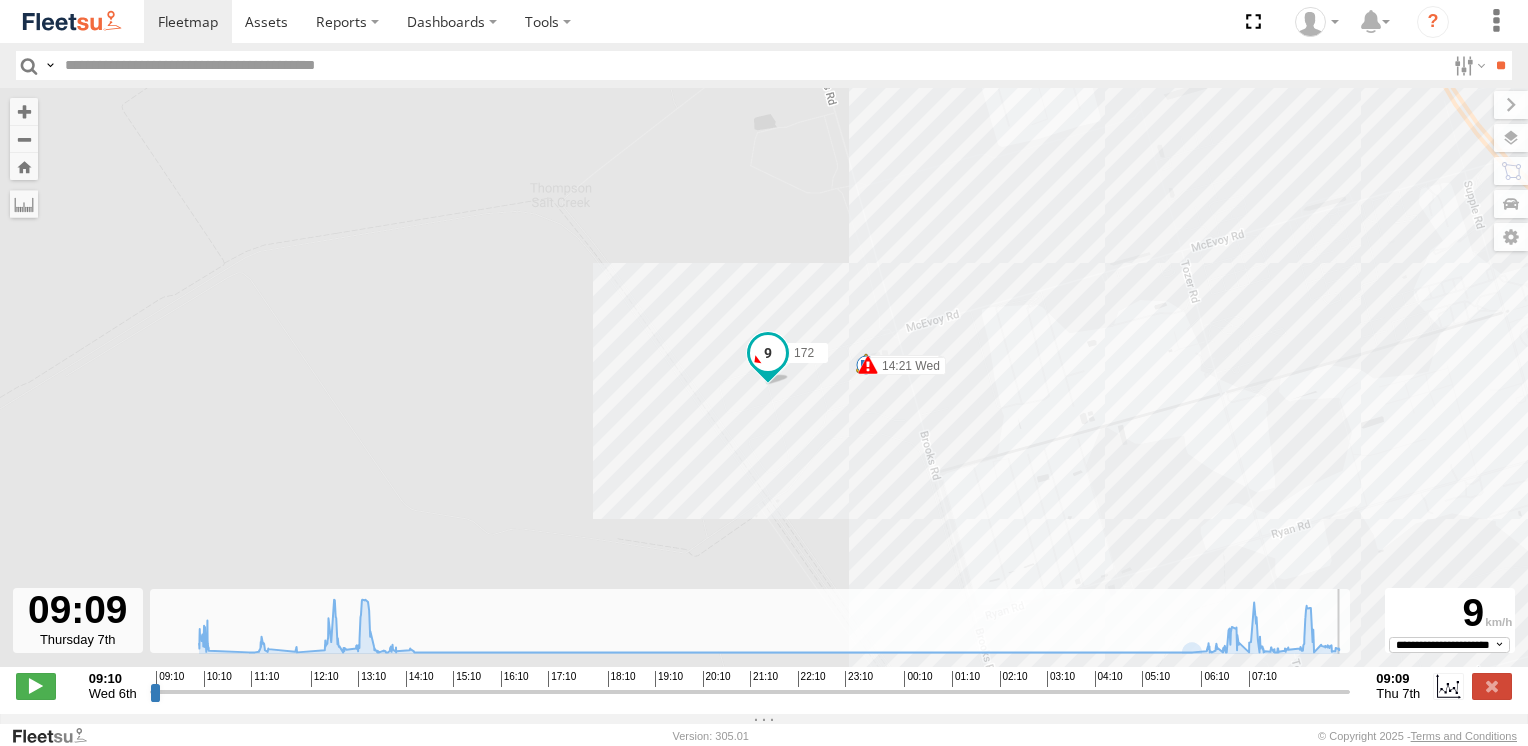 drag, startPoint x: 1233, startPoint y: 701, endPoint x: 1371, endPoint y: 675, distance: 140.42792 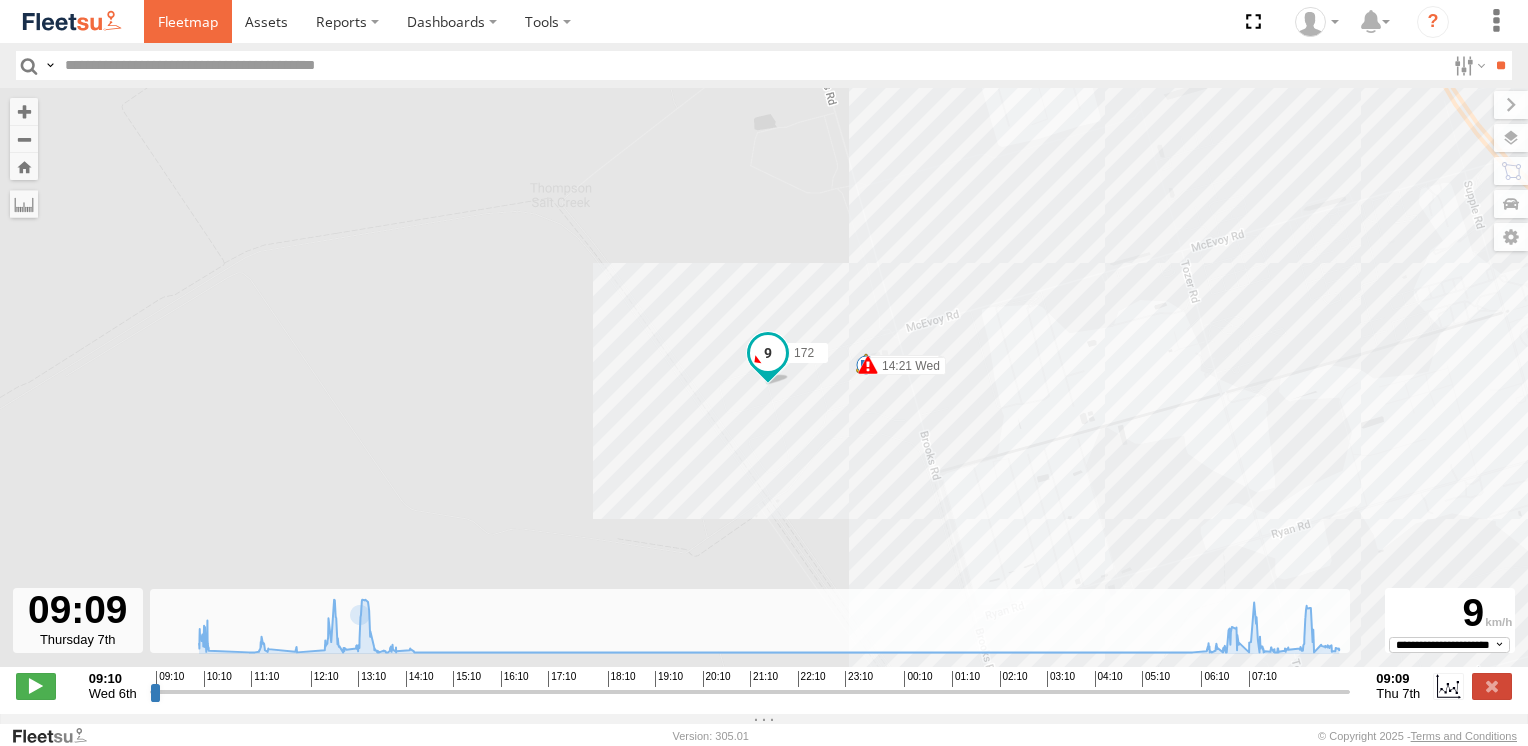 click at bounding box center [188, 21] 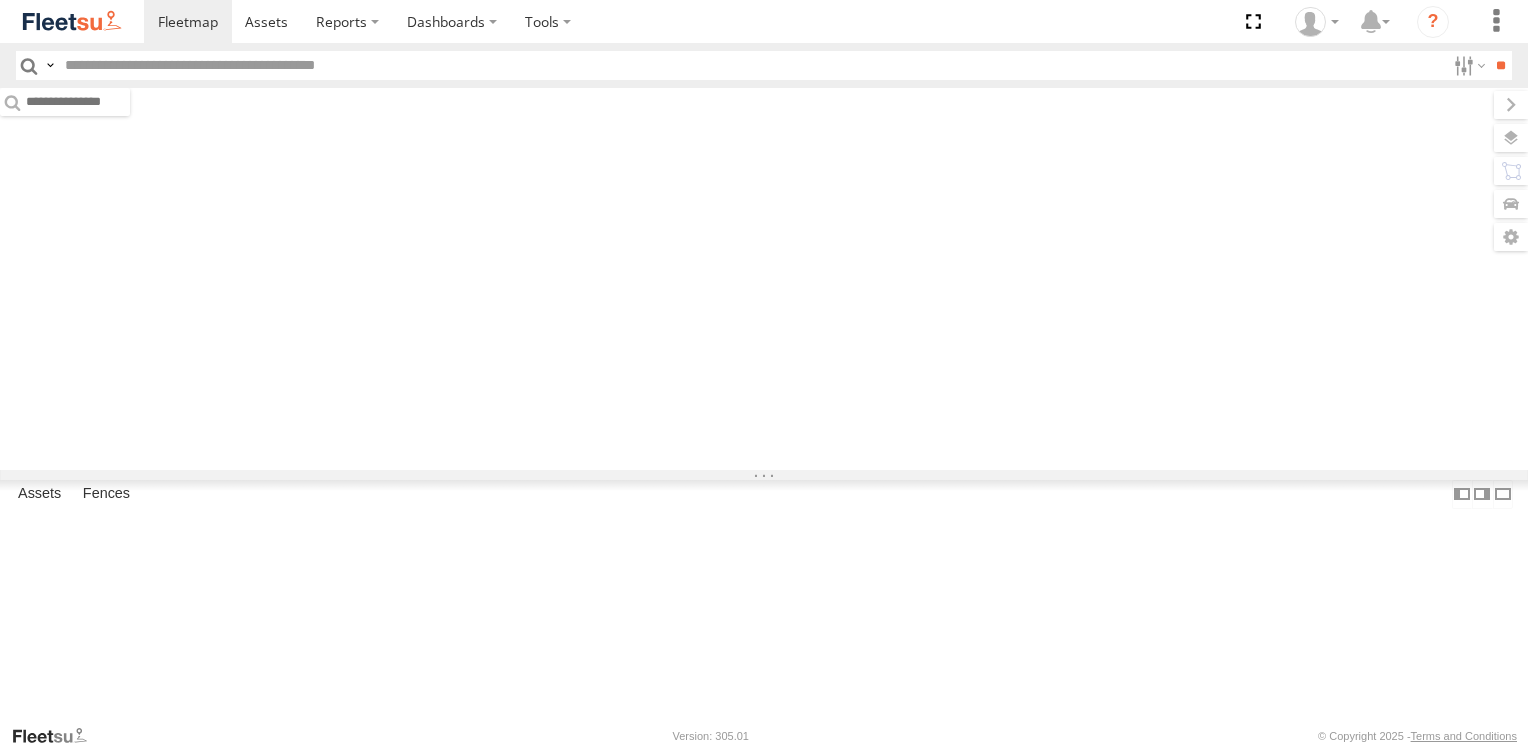 scroll, scrollTop: 0, scrollLeft: 0, axis: both 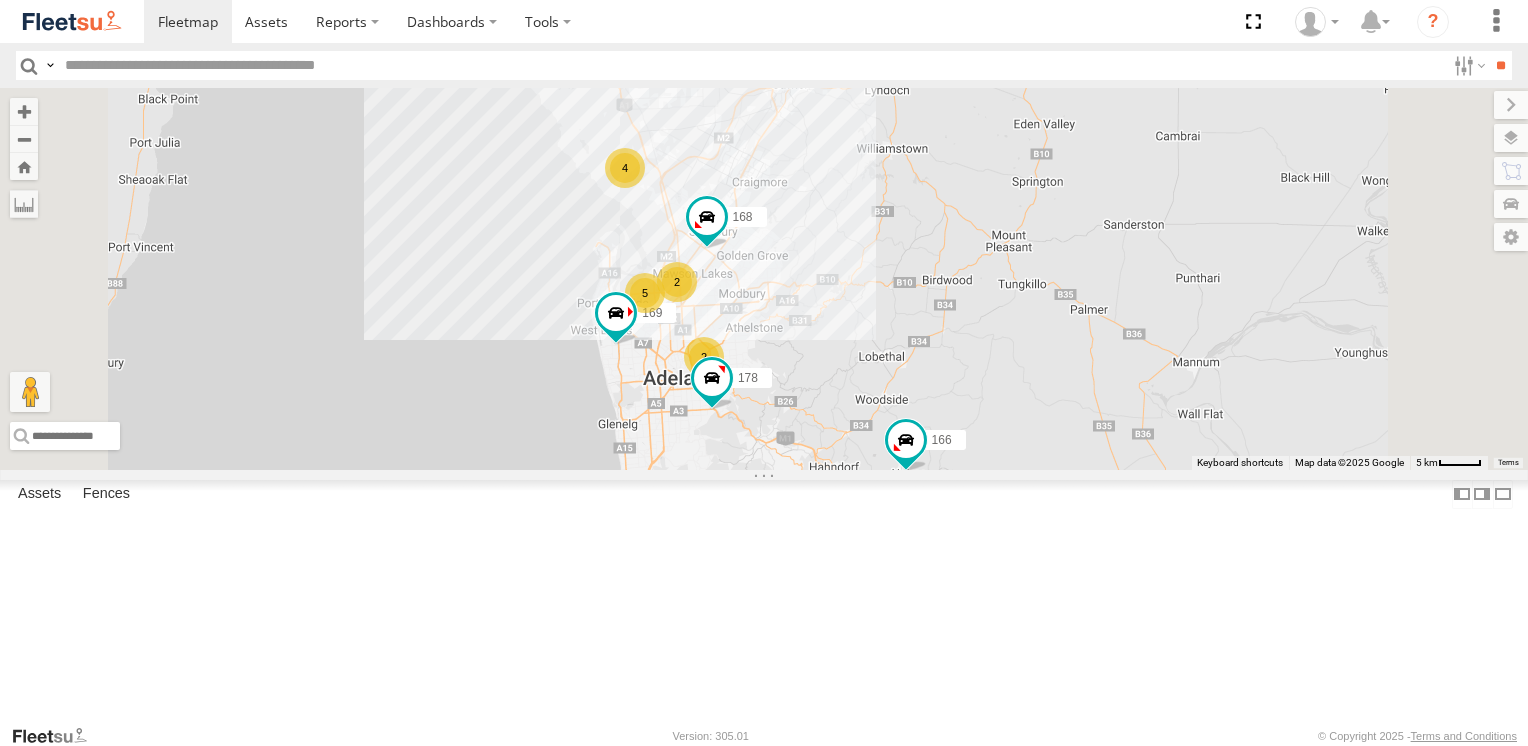 click at bounding box center (0, 0) 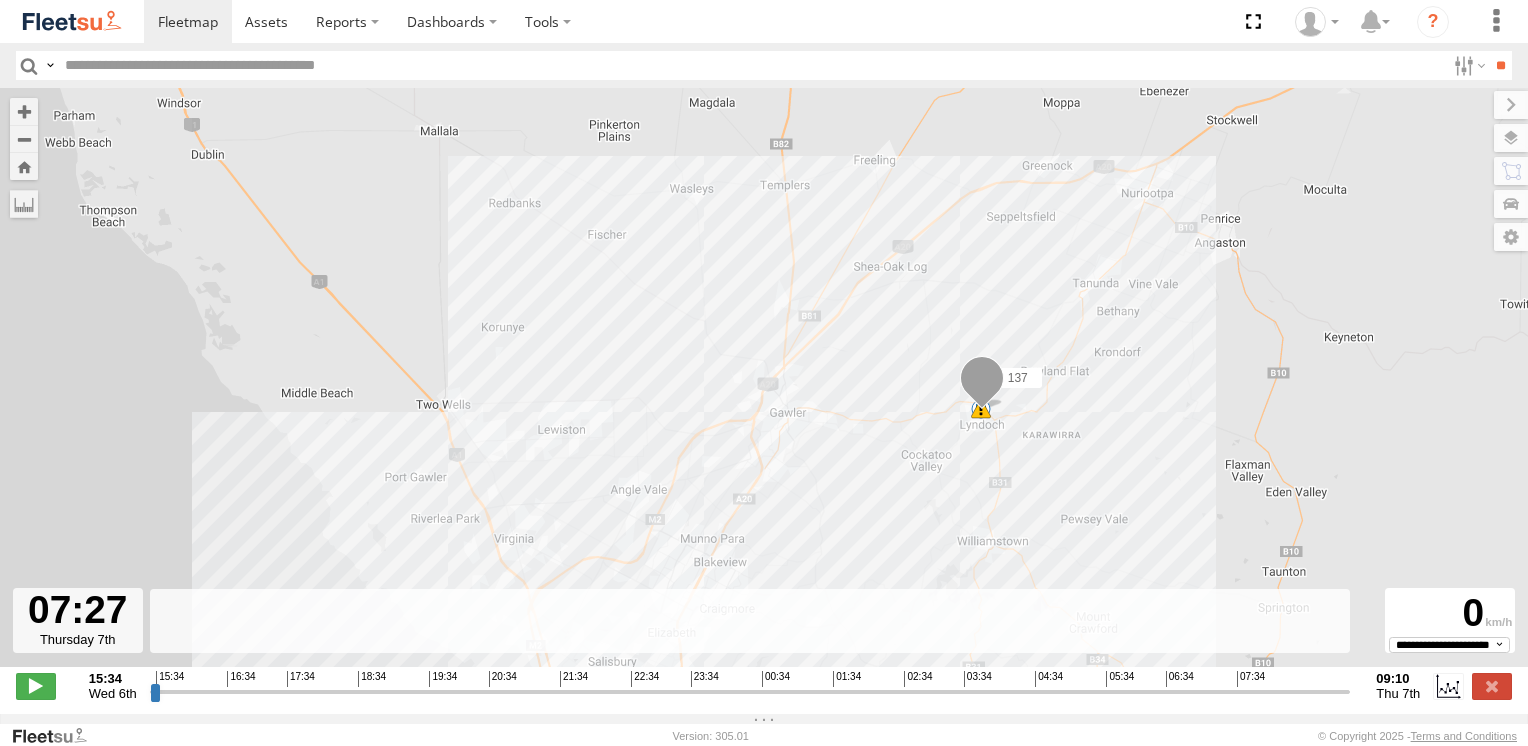 drag, startPoint x: 154, startPoint y: 701, endPoint x: 1228, endPoint y: 755, distance: 1075.3567 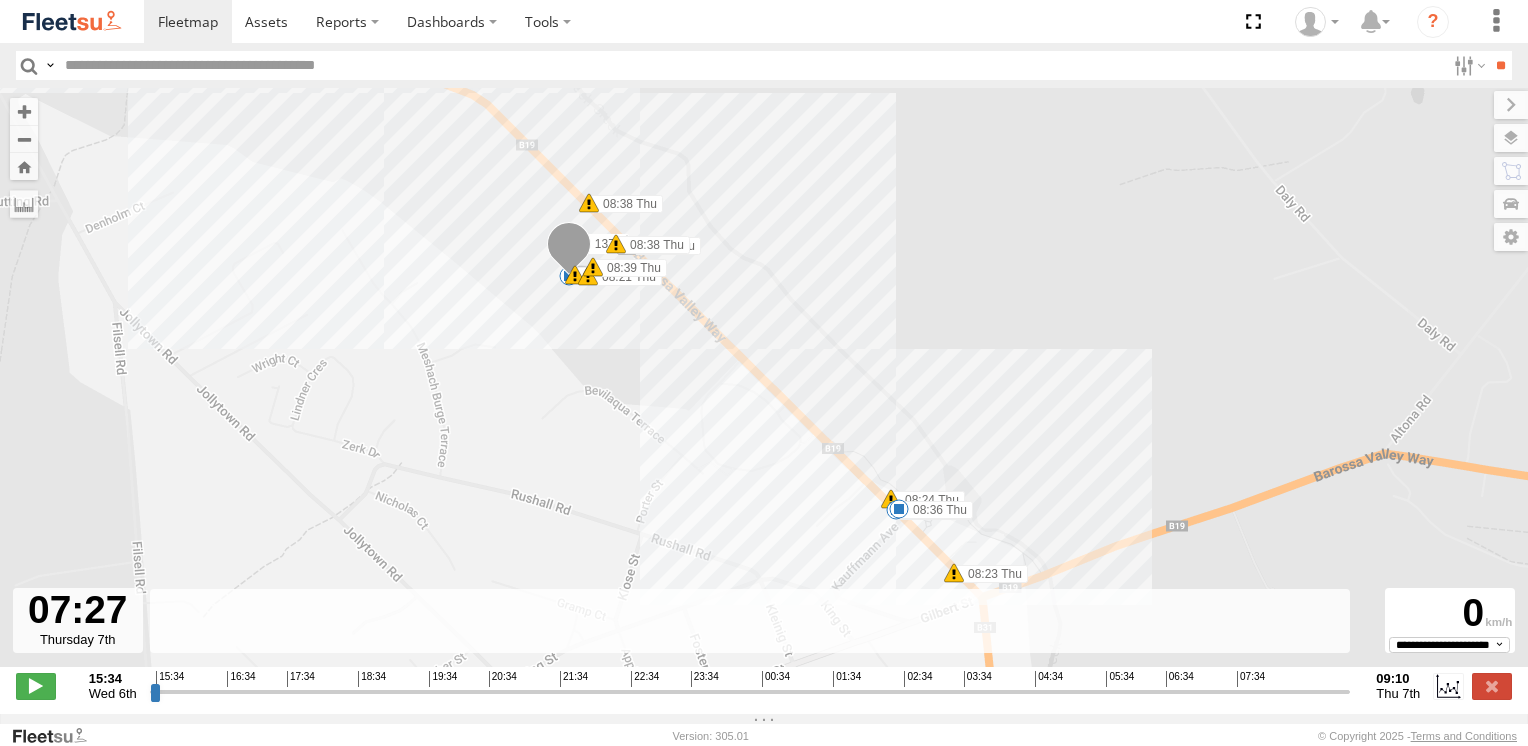 click at bounding box center (954, 573) 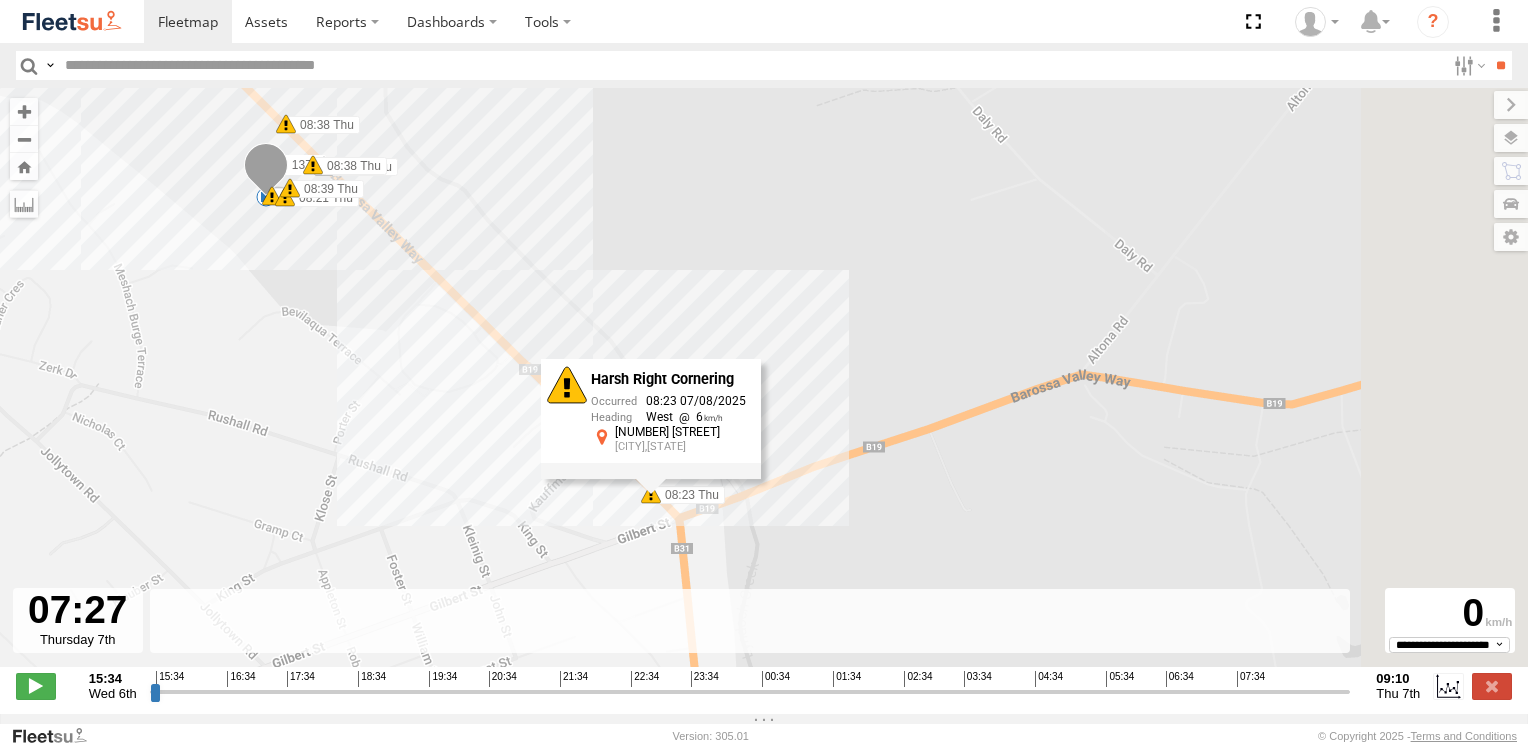 drag, startPoint x: 1205, startPoint y: 482, endPoint x: 880, endPoint y: 396, distance: 336.18597 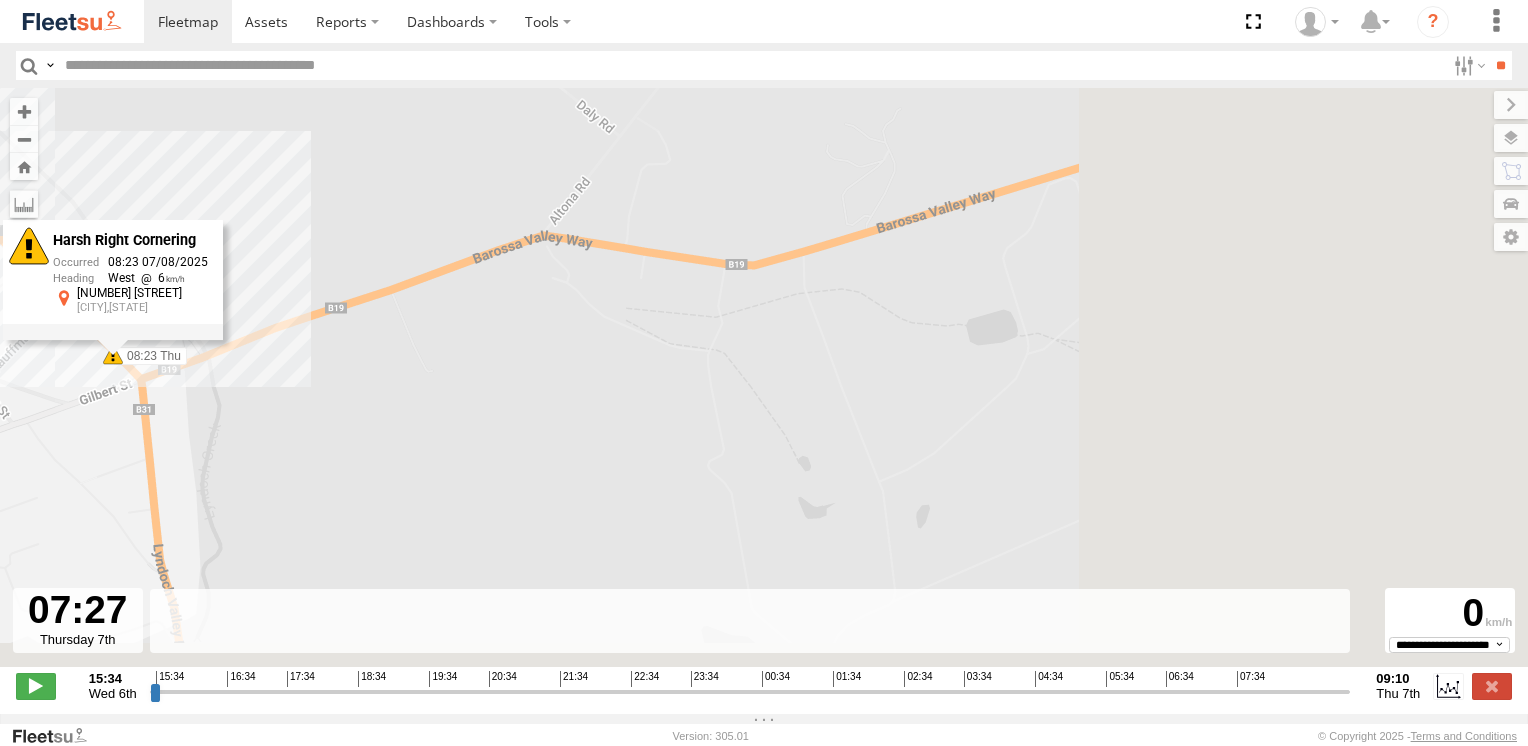 drag, startPoint x: 1193, startPoint y: 434, endPoint x: 613, endPoint y: 288, distance: 598.0936 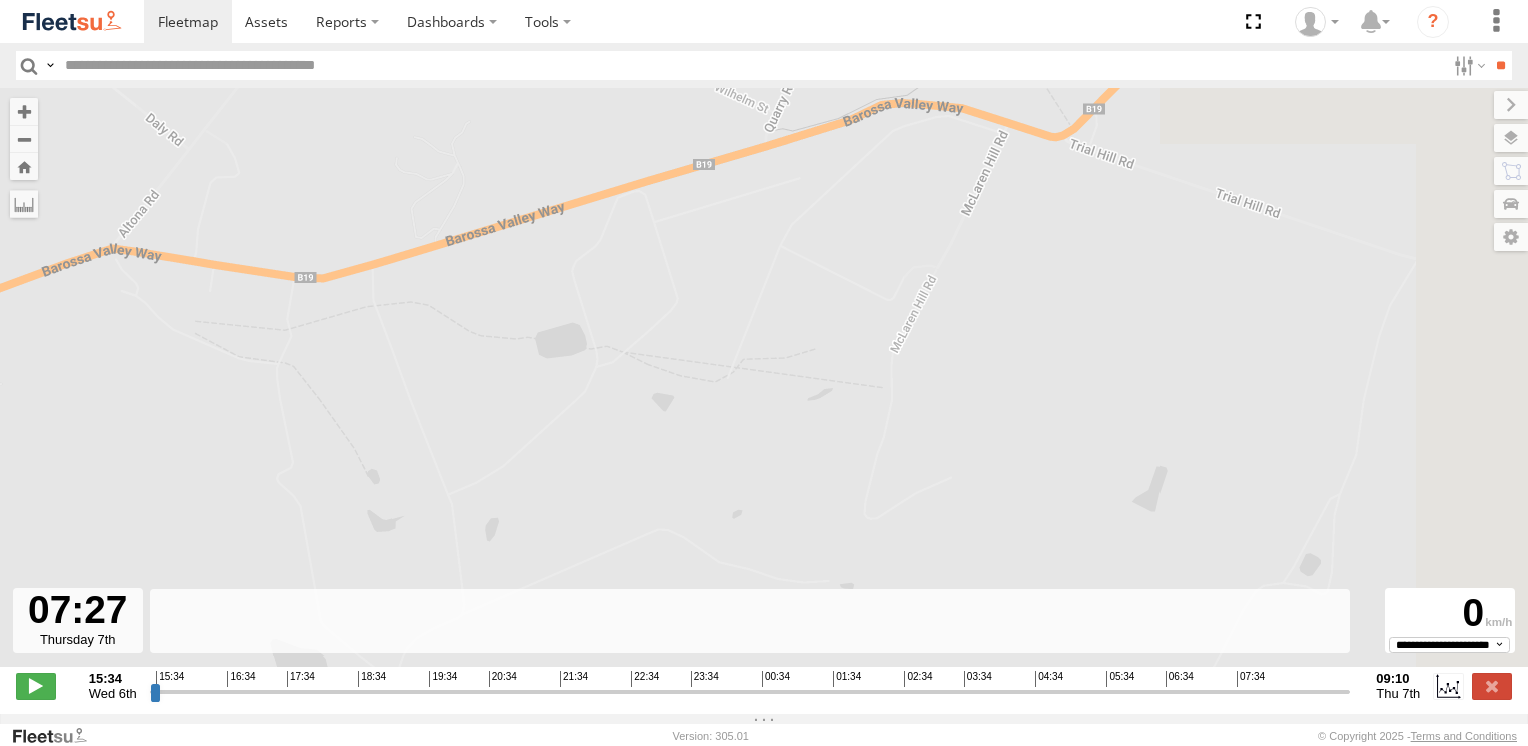 drag, startPoint x: 968, startPoint y: 266, endPoint x: 504, endPoint y: 378, distance: 477.3259 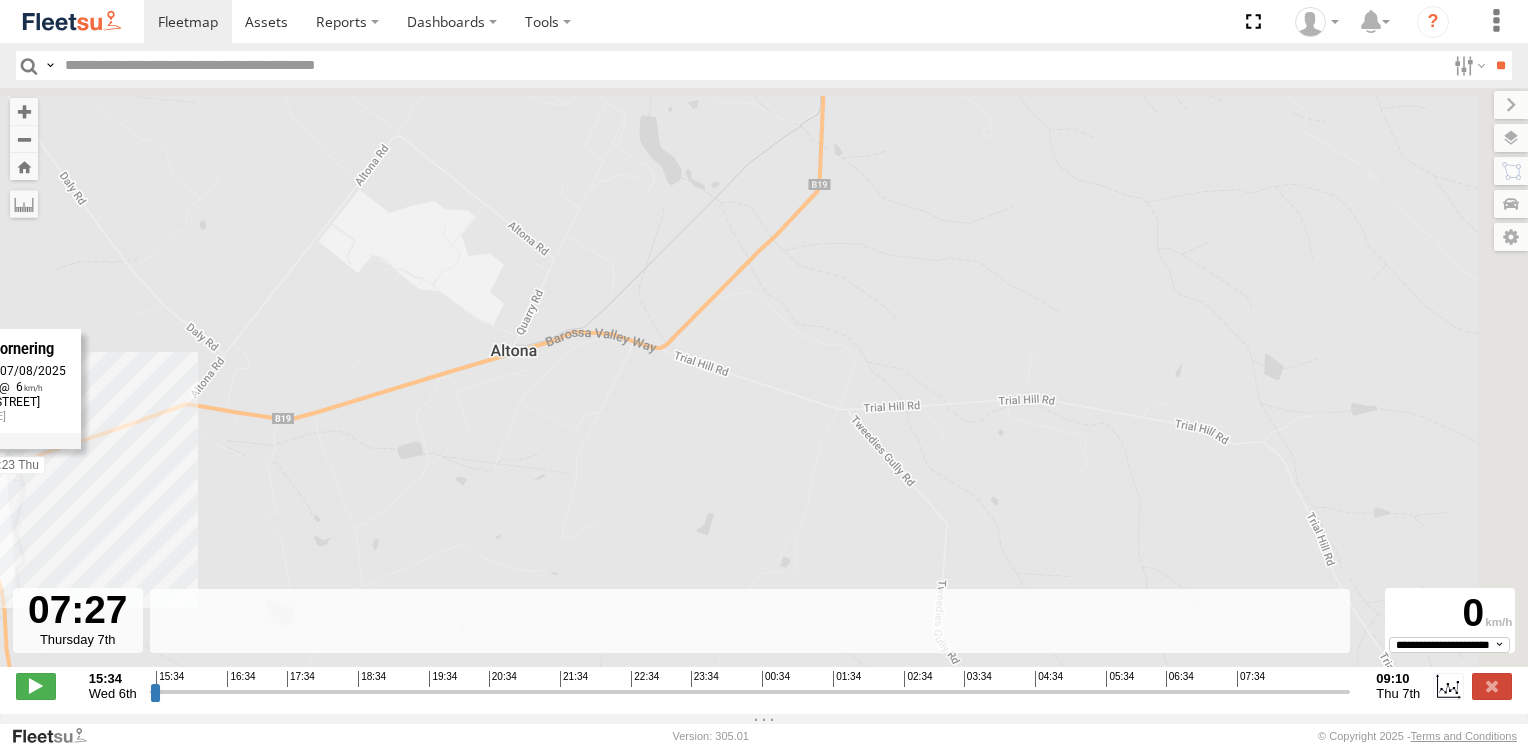 drag, startPoint x: 969, startPoint y: 254, endPoint x: 580, endPoint y: 514, distance: 467.88995 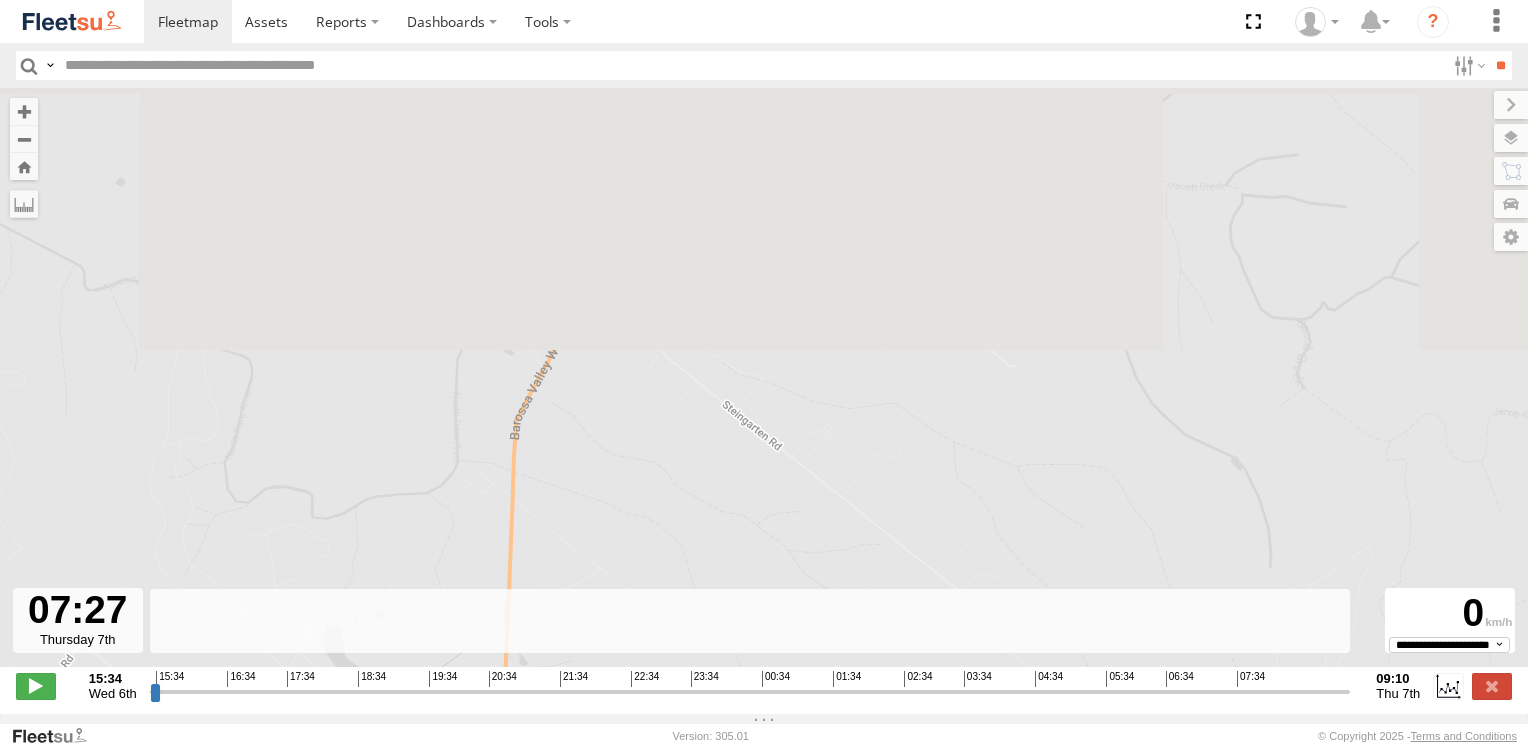 drag, startPoint x: 581, startPoint y: 566, endPoint x: 573, endPoint y: 606, distance: 40.792156 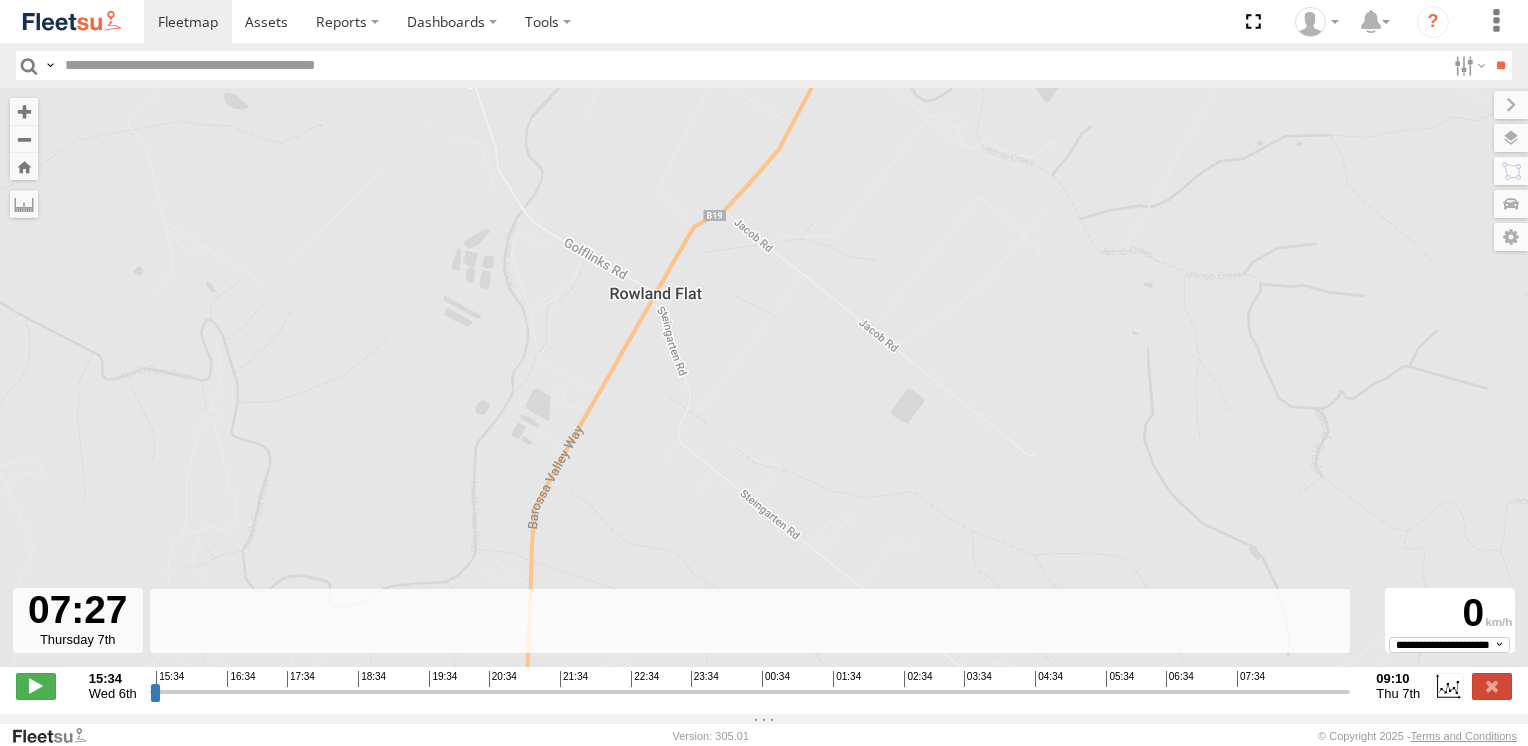 drag, startPoint x: 691, startPoint y: 387, endPoint x: 1168, endPoint y: 256, distance: 494.6615 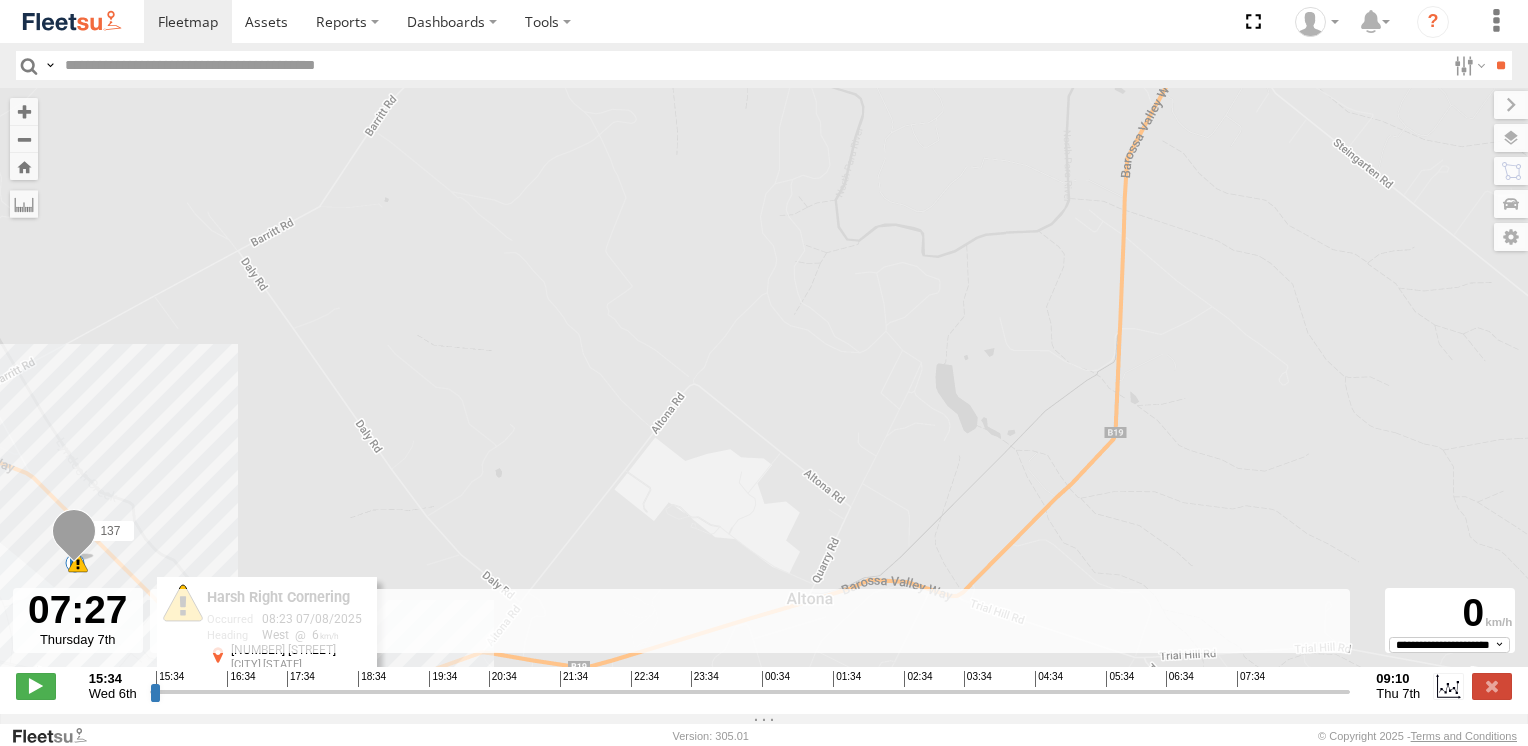 drag, startPoint x: 627, startPoint y: 521, endPoint x: 834, endPoint y: 268, distance: 326.89142 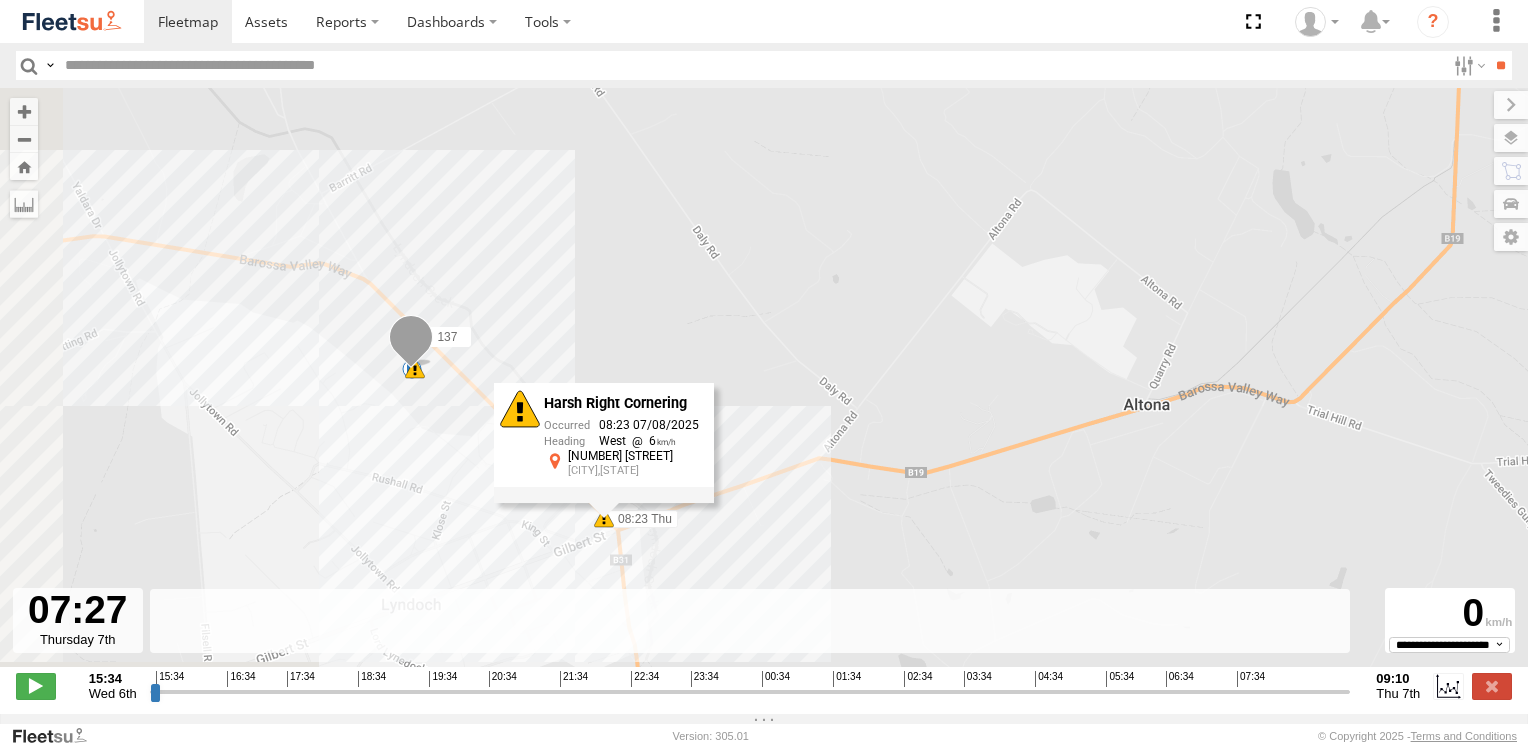 drag, startPoint x: 662, startPoint y: 414, endPoint x: 867, endPoint y: 340, distance: 217.94724 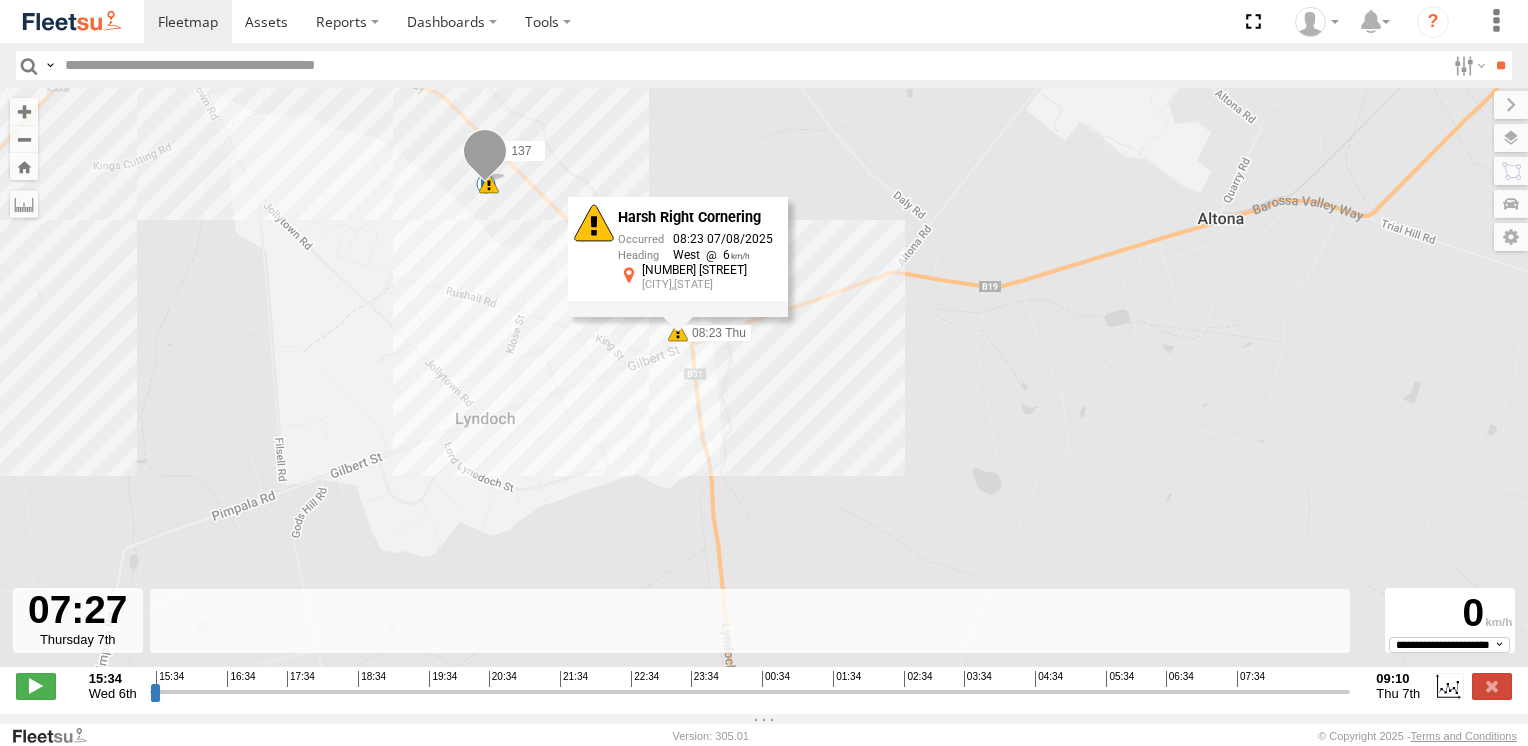 drag, startPoint x: 763, startPoint y: 498, endPoint x: 839, endPoint y: 302, distance: 210.21893 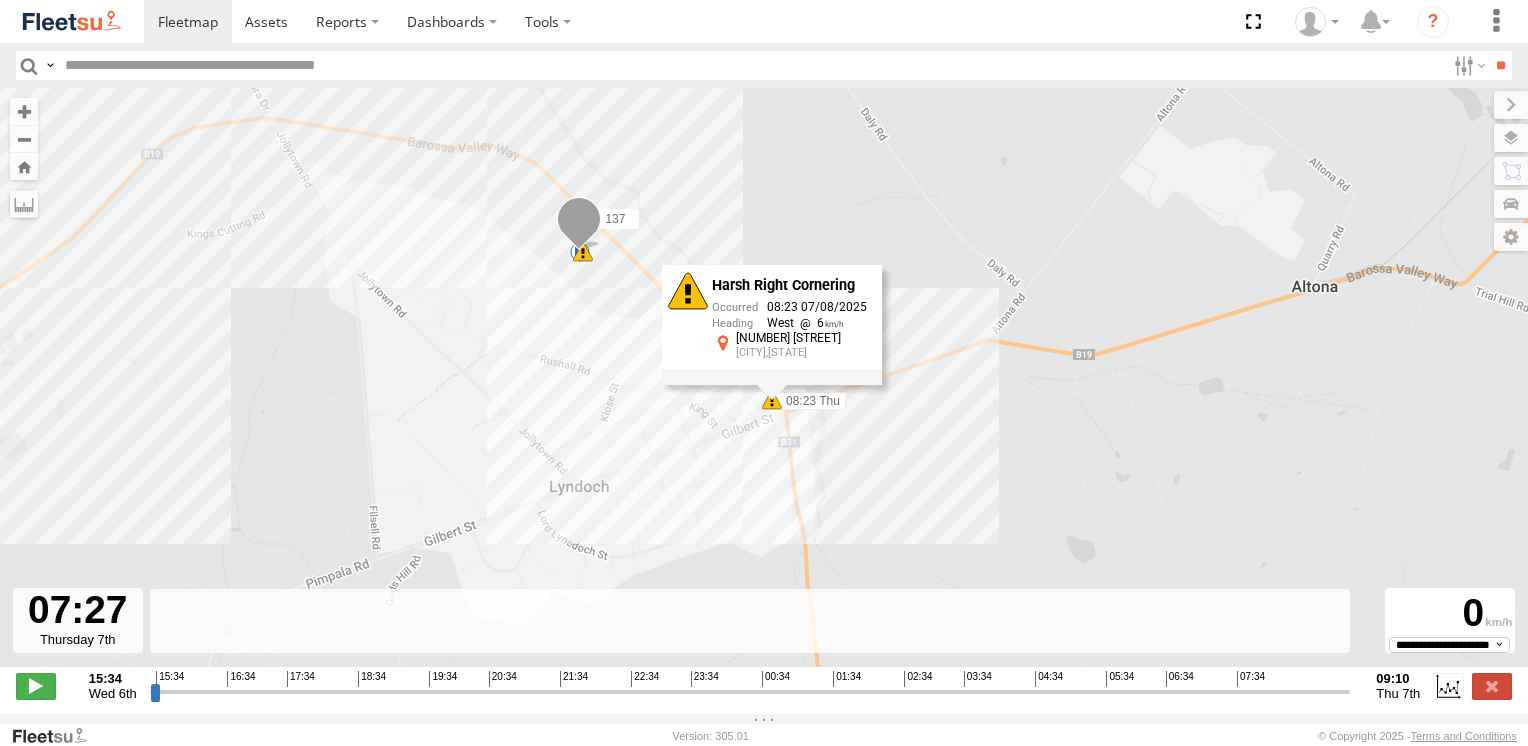 drag, startPoint x: 496, startPoint y: 270, endPoint x: 588, endPoint y: 347, distance: 119.97083 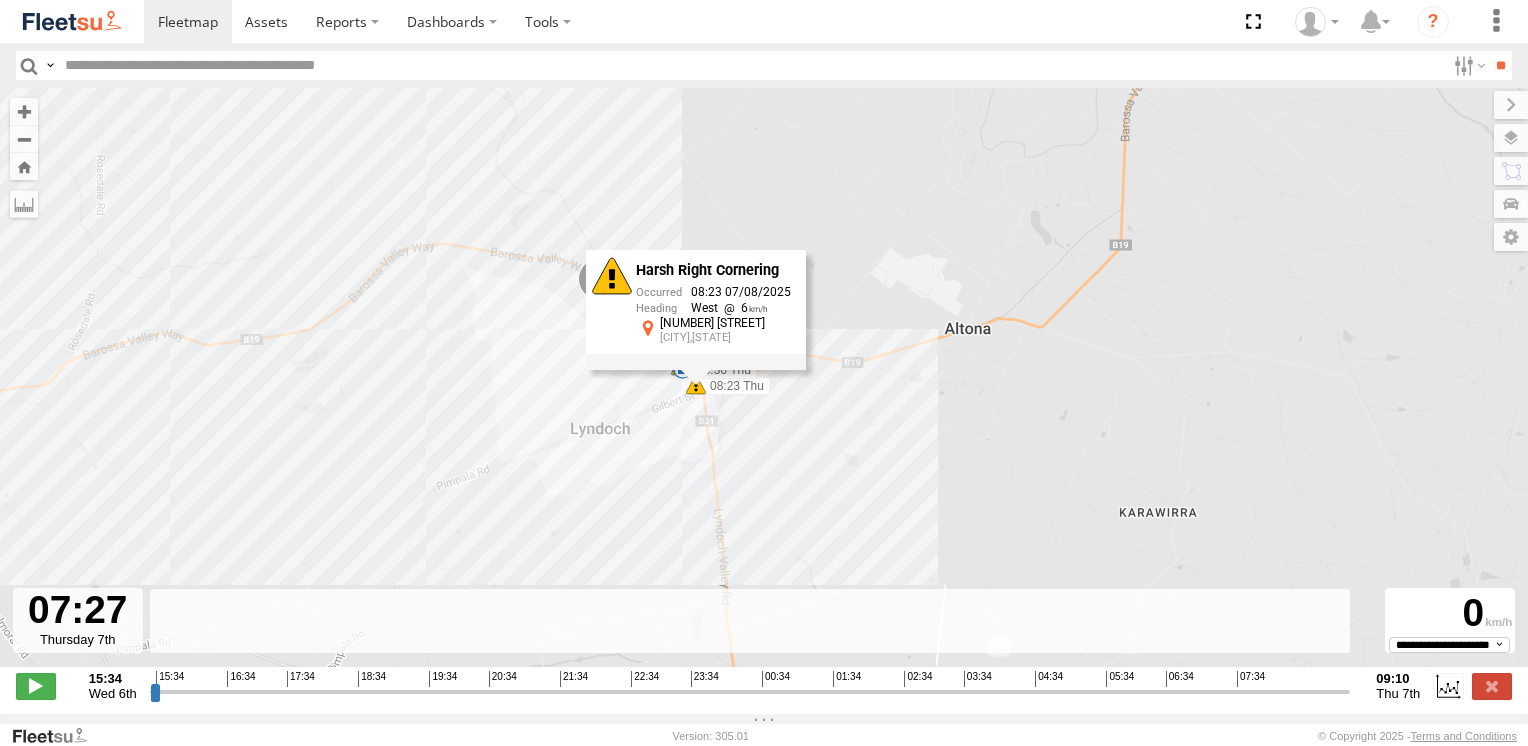 click on "137 15:34 Wed 15:42 Wed 15:48 Wed 15:49 Wed 15:49 Wed 06:22 Thu 08:28 Thu 08:36 Thu 08:23 Thu 08:24 Thu 6 6 Harsh Right Cornering 08:23 07/08/2025 West 6 29 Barossa Valley Way Lyndoch,SA" at bounding box center (764, 388) 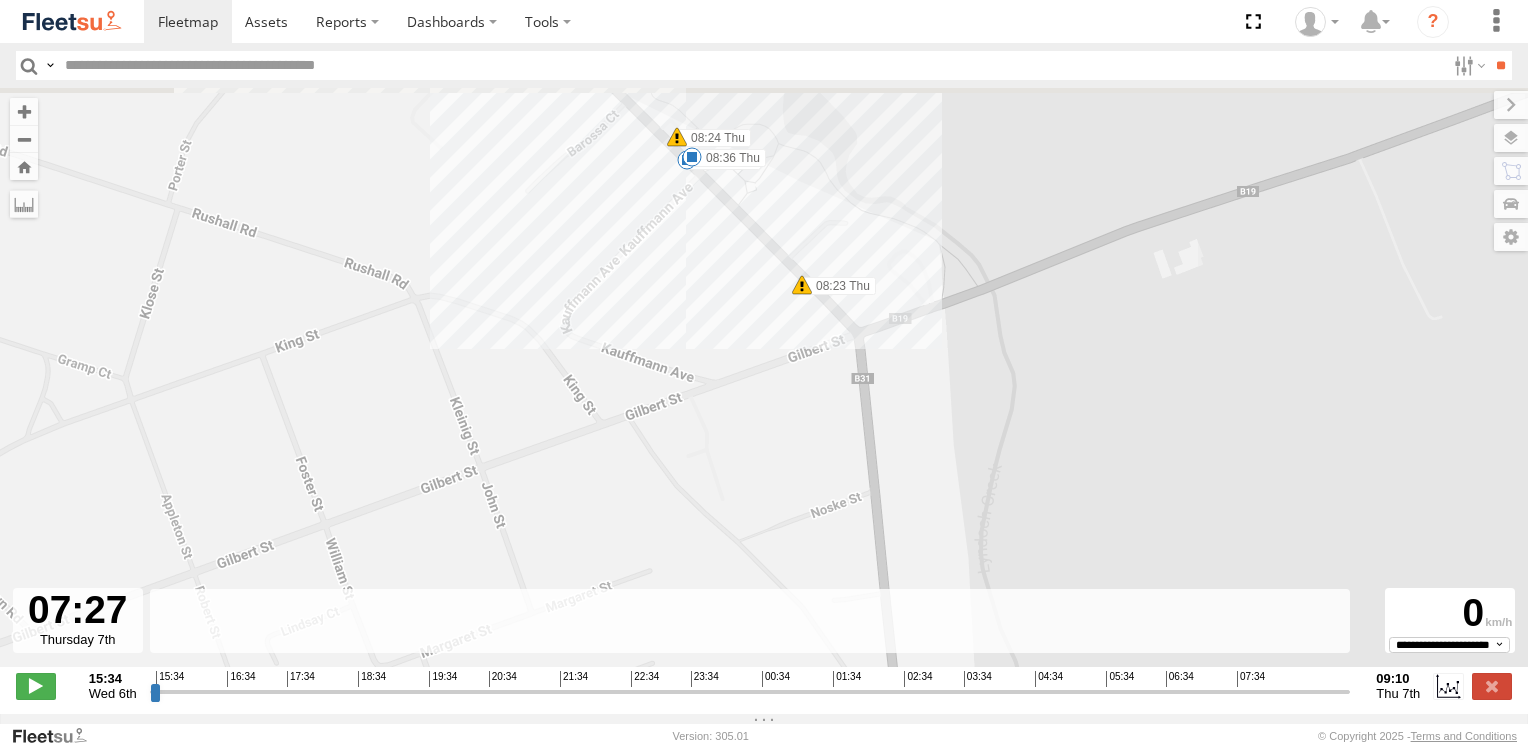 drag, startPoint x: 686, startPoint y: 245, endPoint x: 707, endPoint y: 408, distance: 164.3472 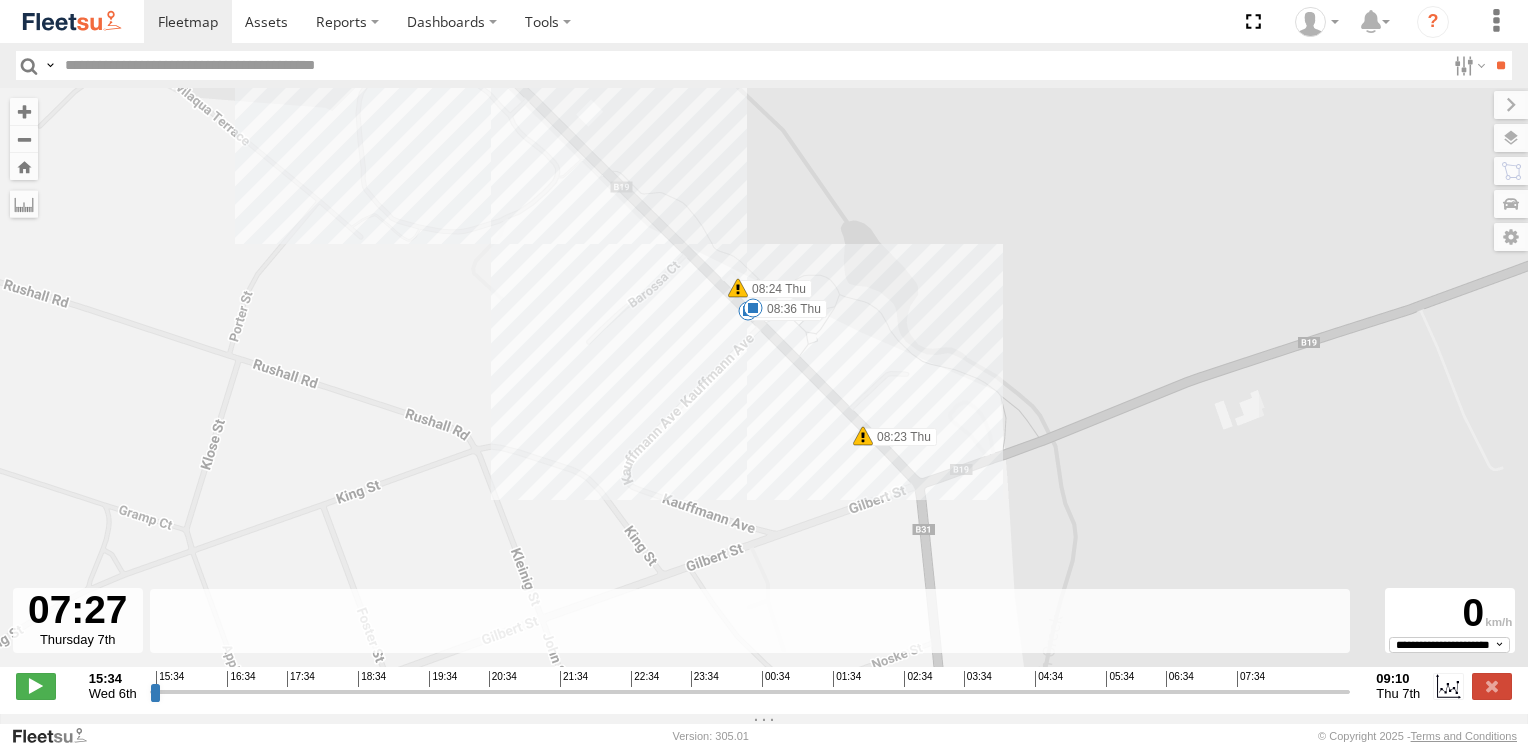 drag, startPoint x: 612, startPoint y: 242, endPoint x: 671, endPoint y: 390, distance: 159.3267 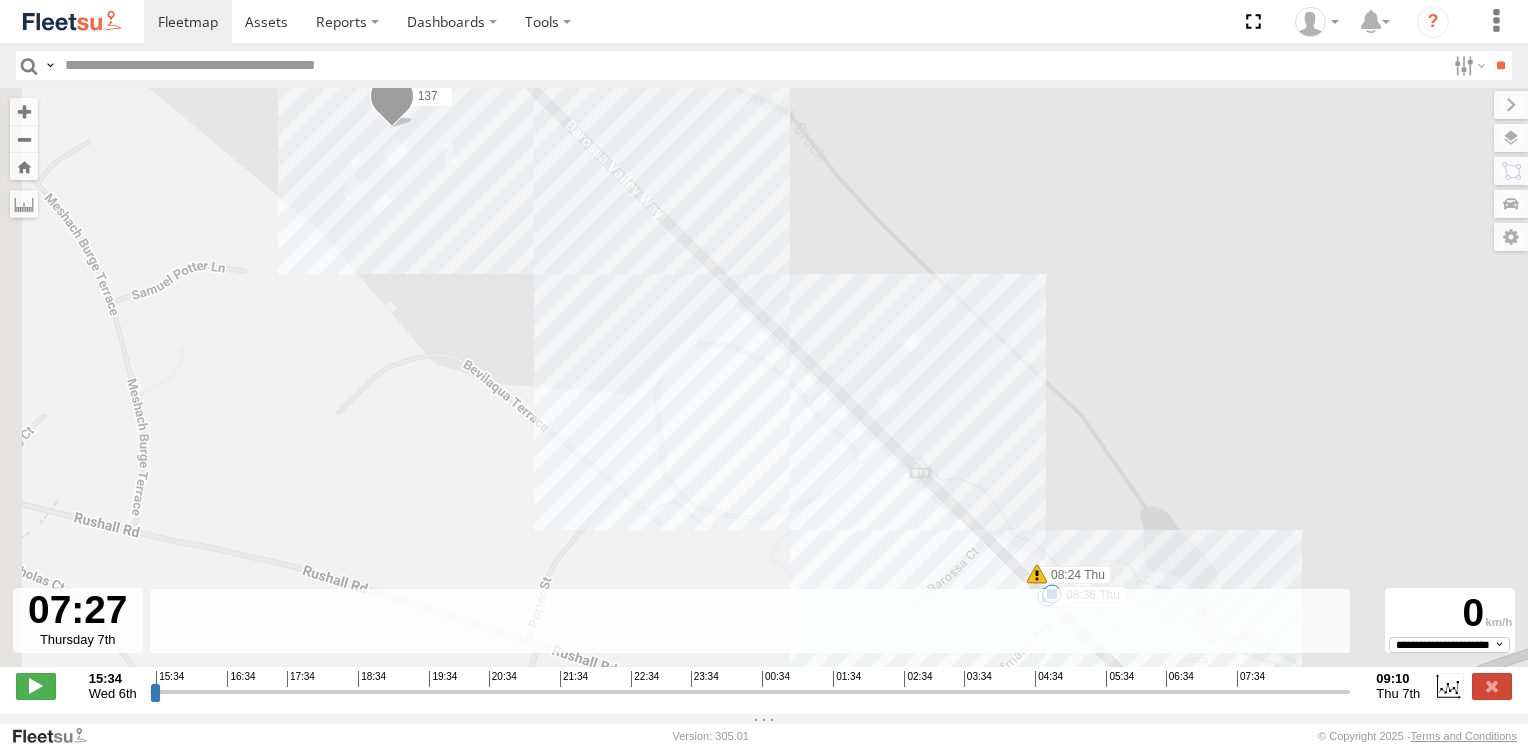 drag, startPoint x: 454, startPoint y: 260, endPoint x: 781, endPoint y: 570, distance: 450.5874 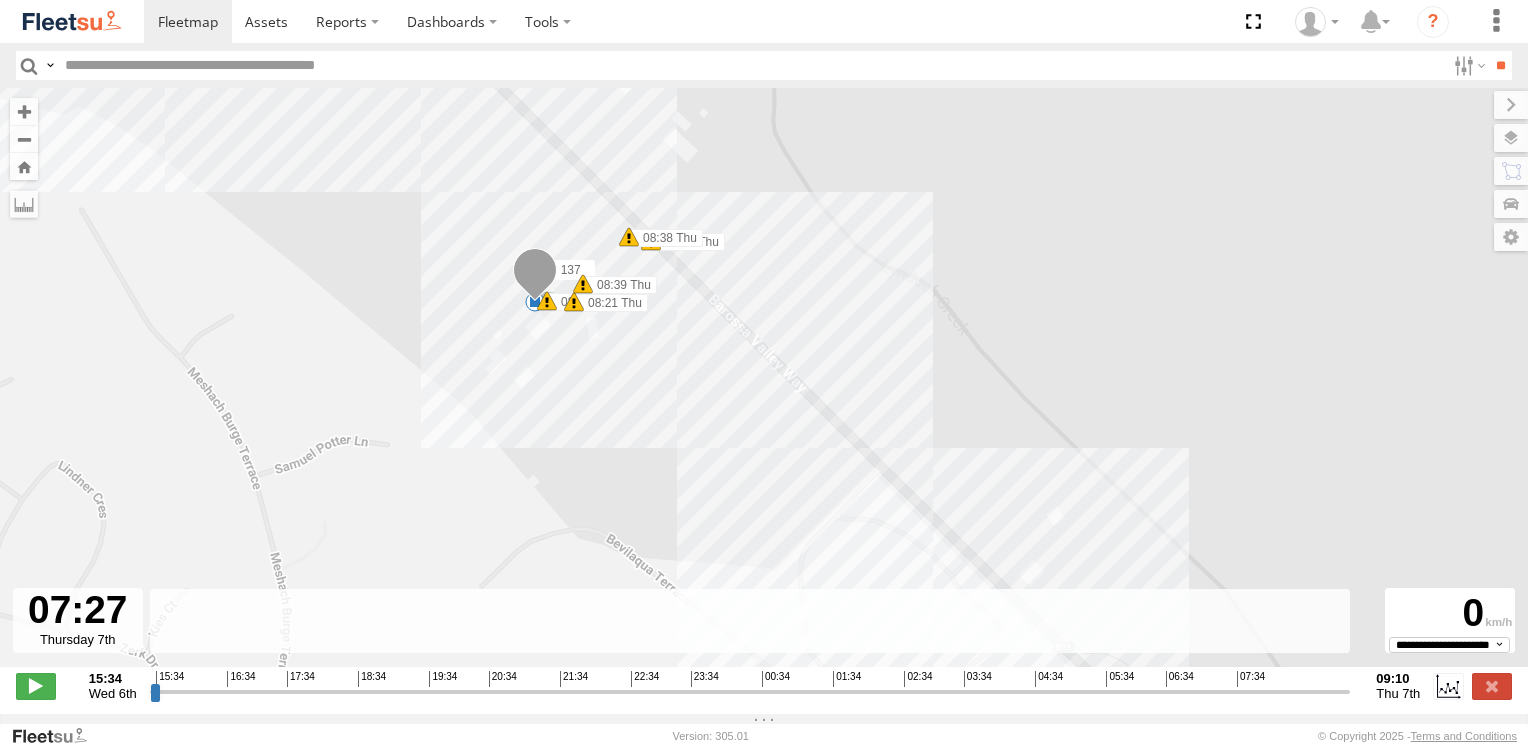 drag, startPoint x: 503, startPoint y: 243, endPoint x: 621, endPoint y: 403, distance: 198.80644 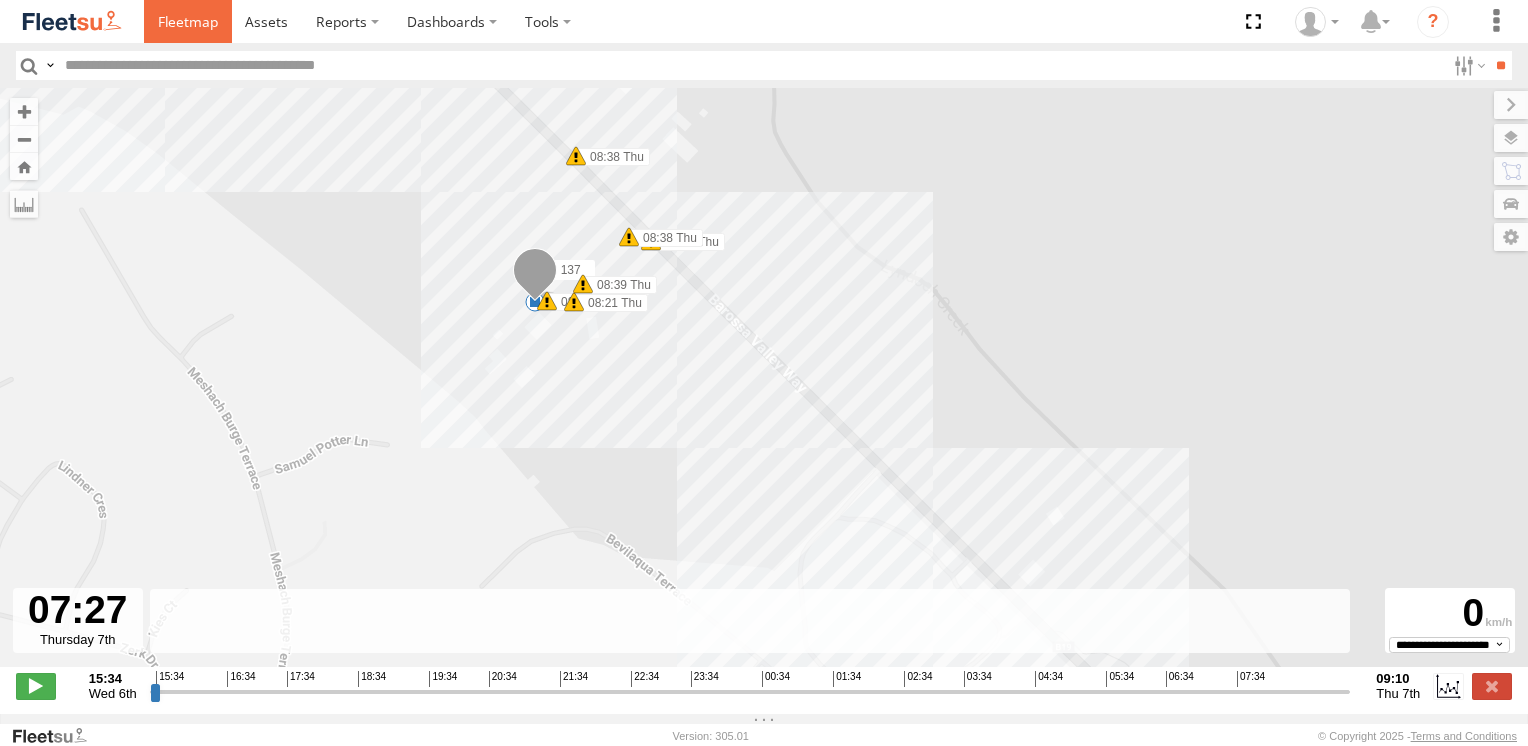 click at bounding box center [188, 21] 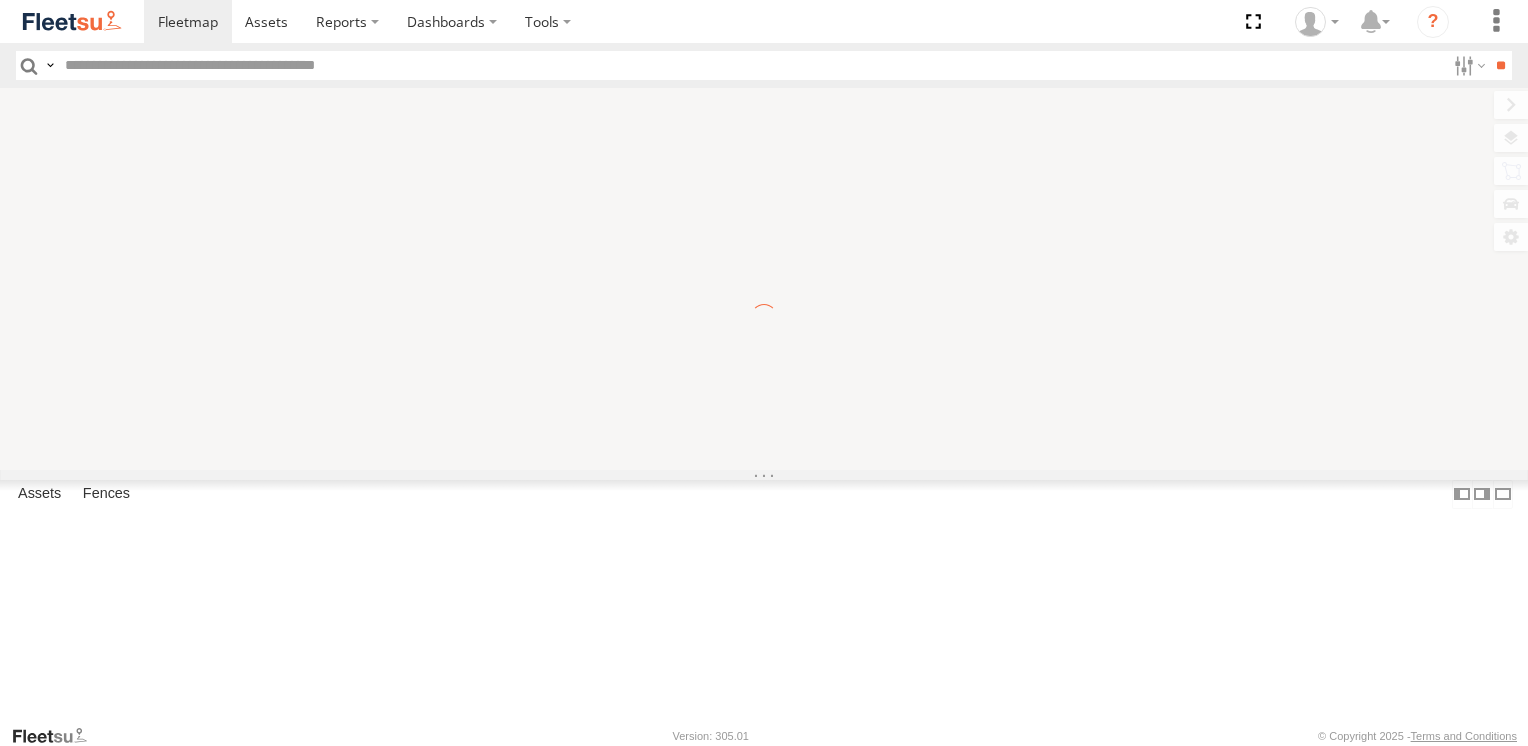 scroll, scrollTop: 0, scrollLeft: 0, axis: both 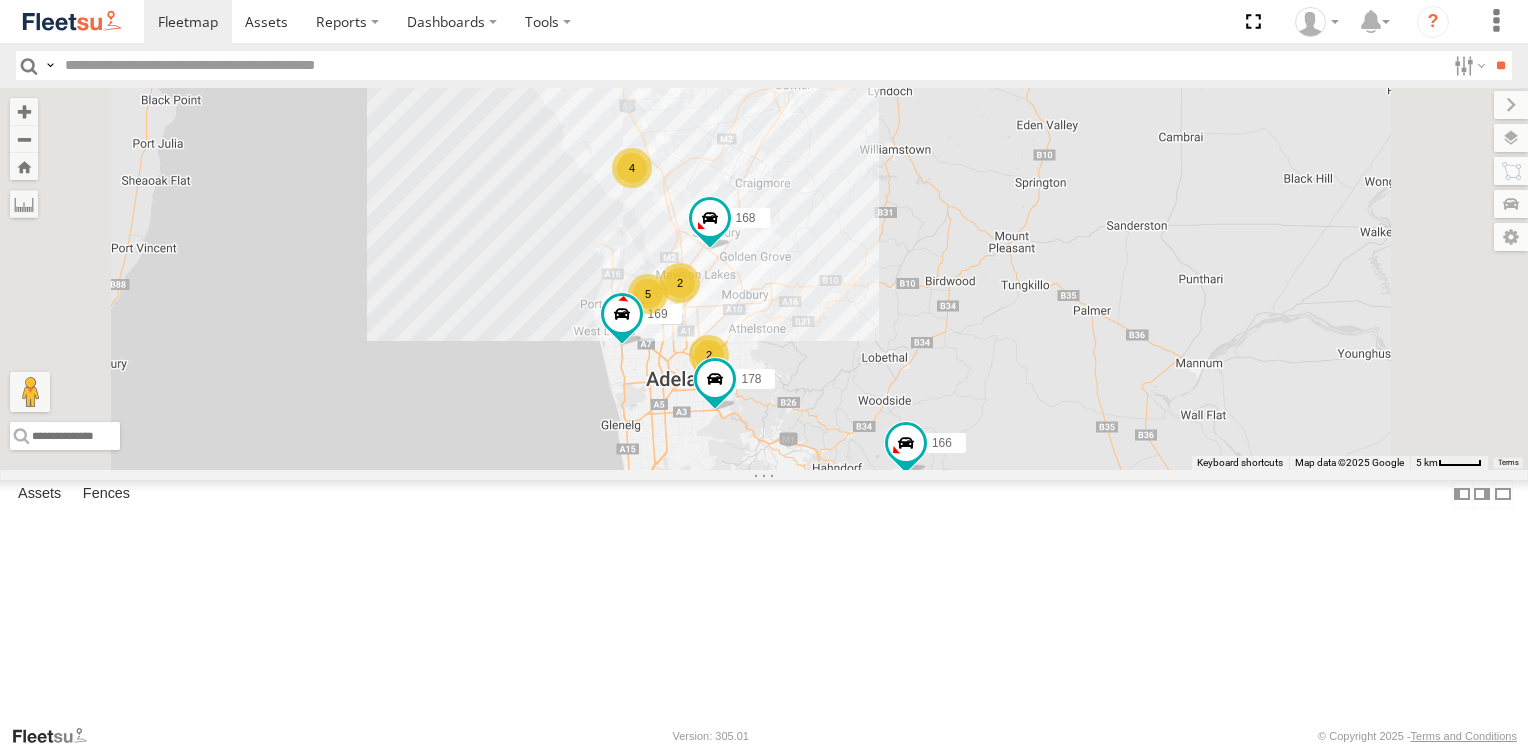 click at bounding box center [0, 0] 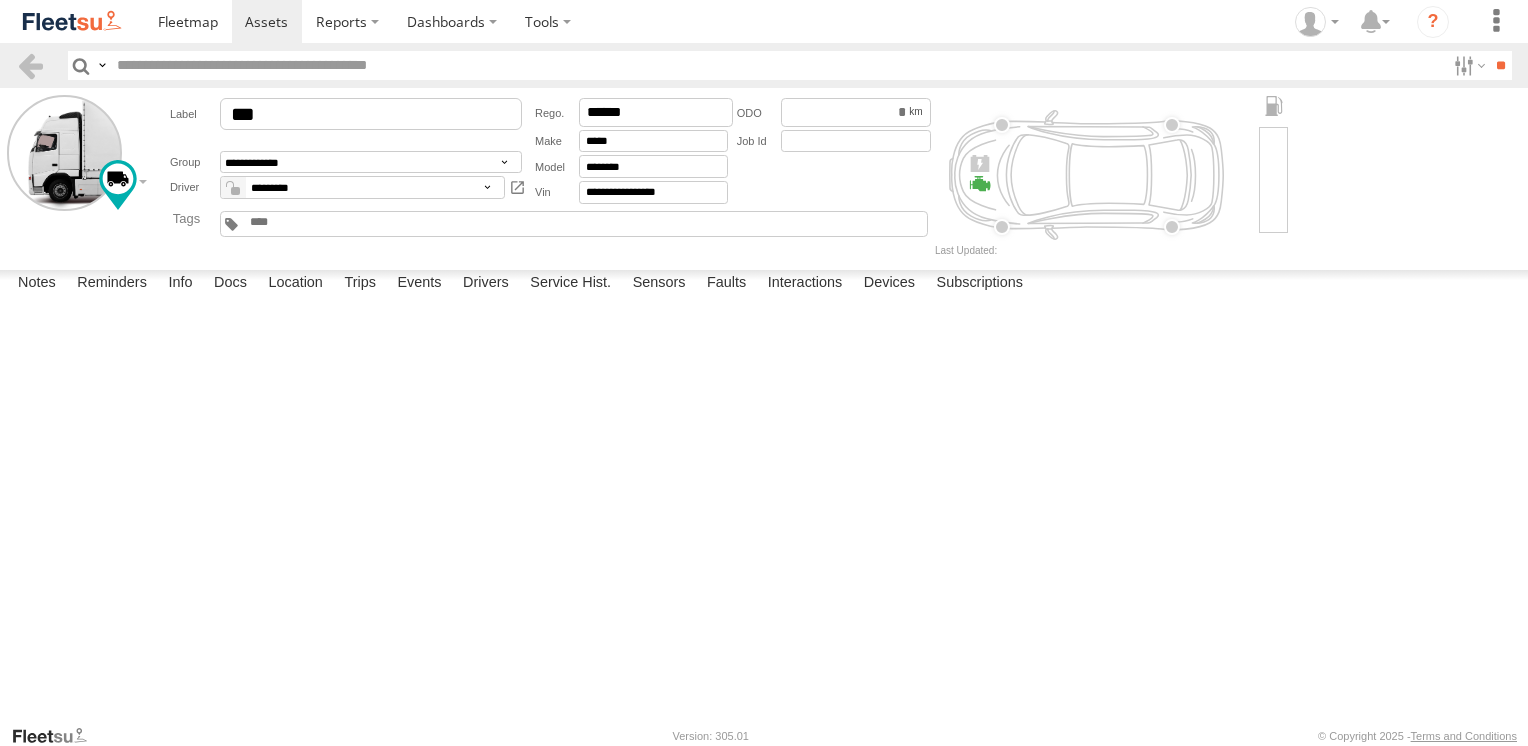 scroll, scrollTop: 0, scrollLeft: 0, axis: both 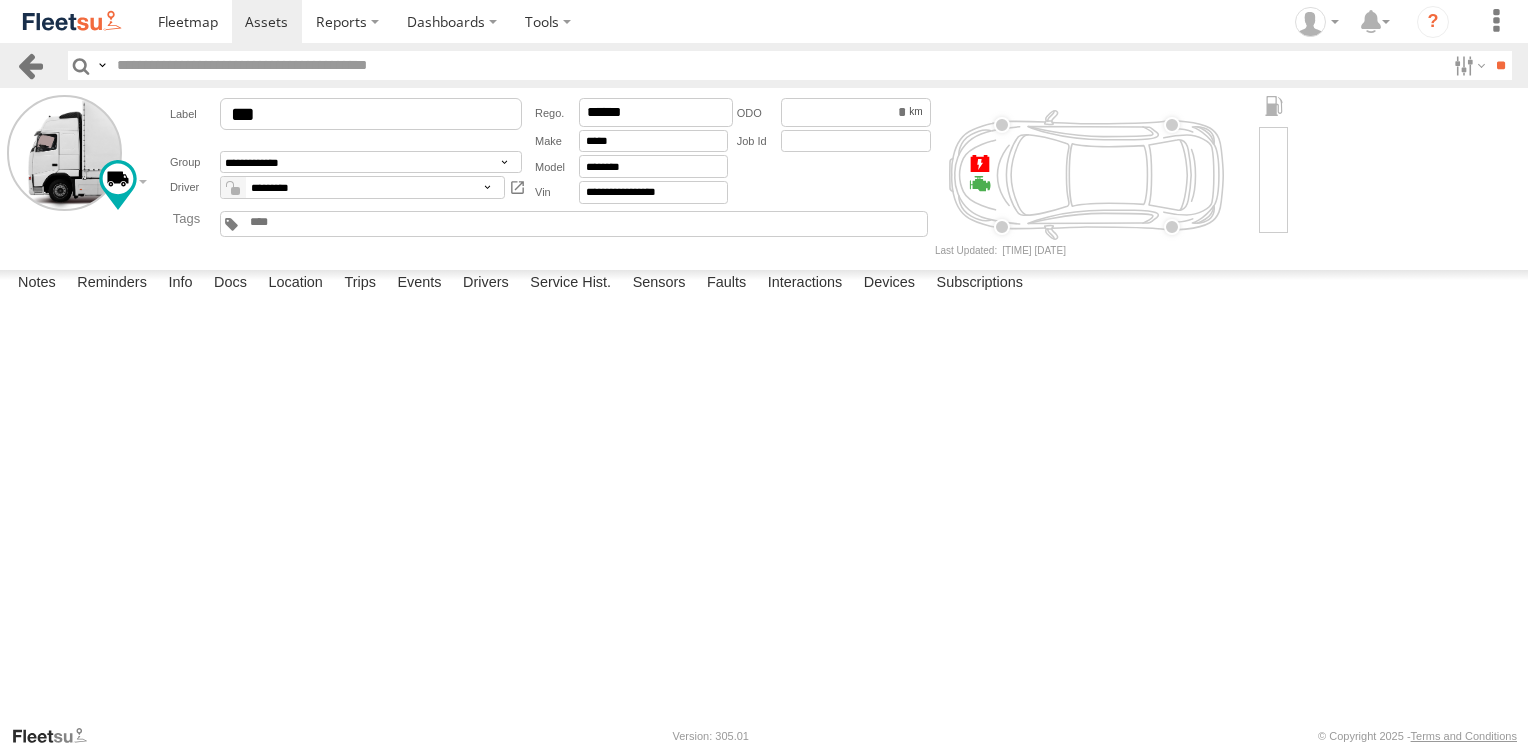 click at bounding box center [30, 65] 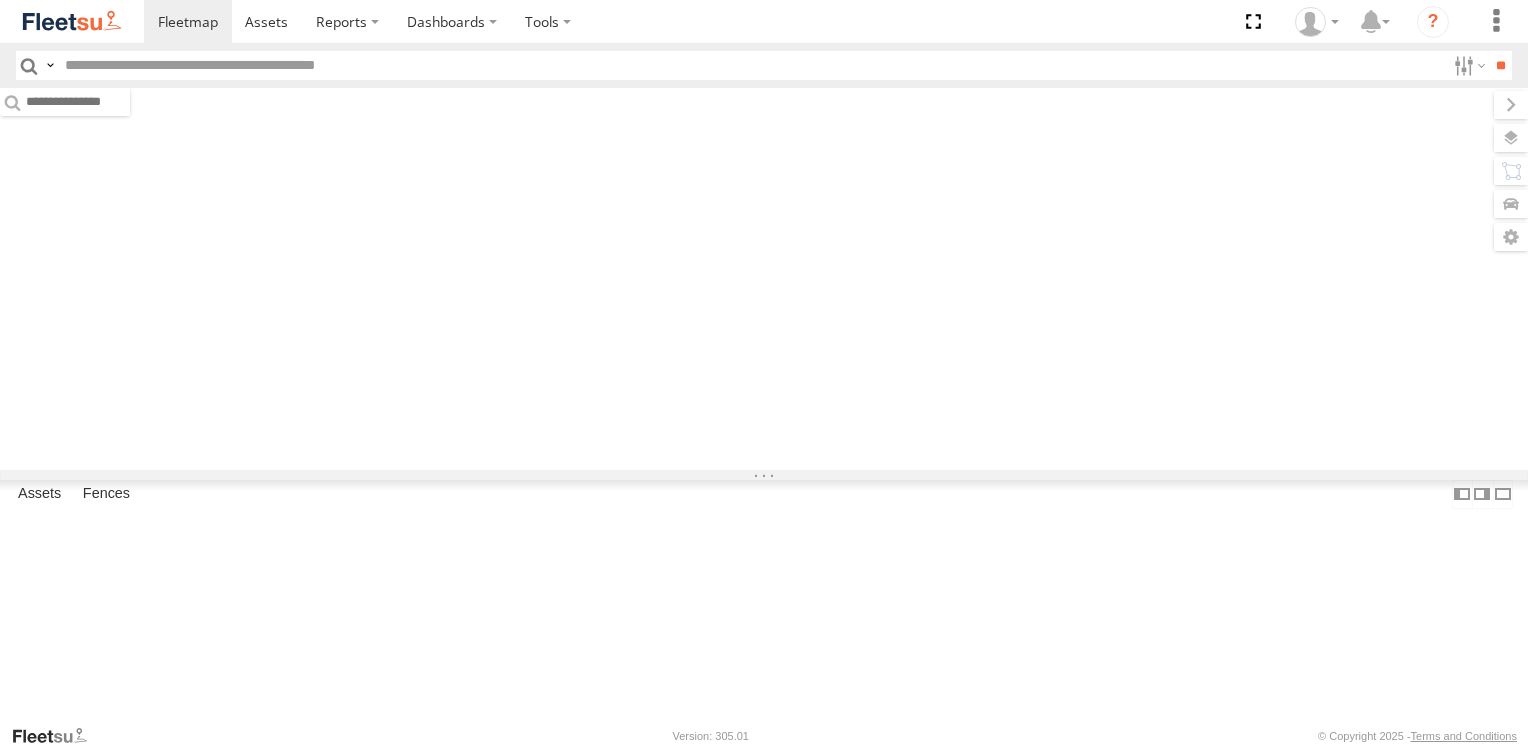 scroll, scrollTop: 0, scrollLeft: 0, axis: both 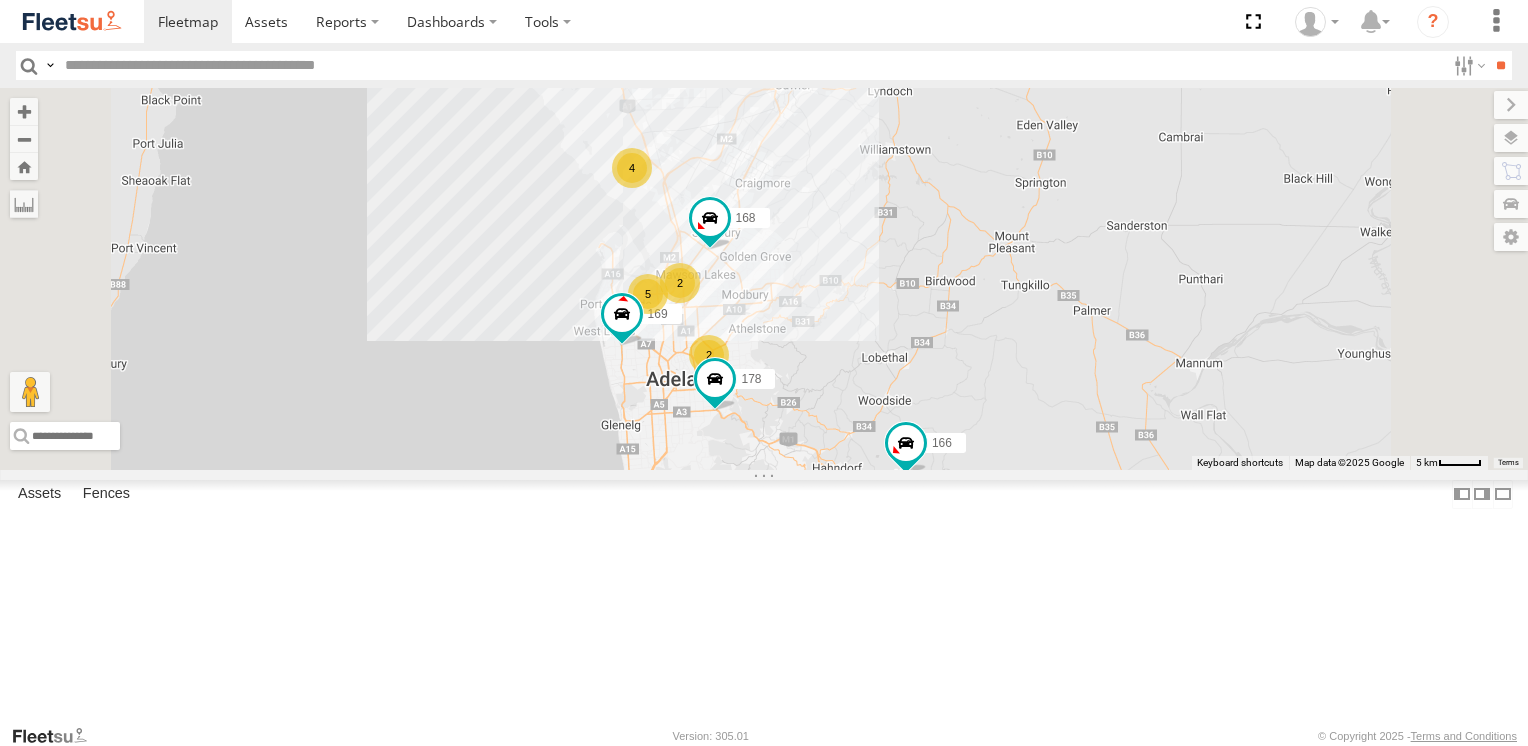 click at bounding box center [0, 0] 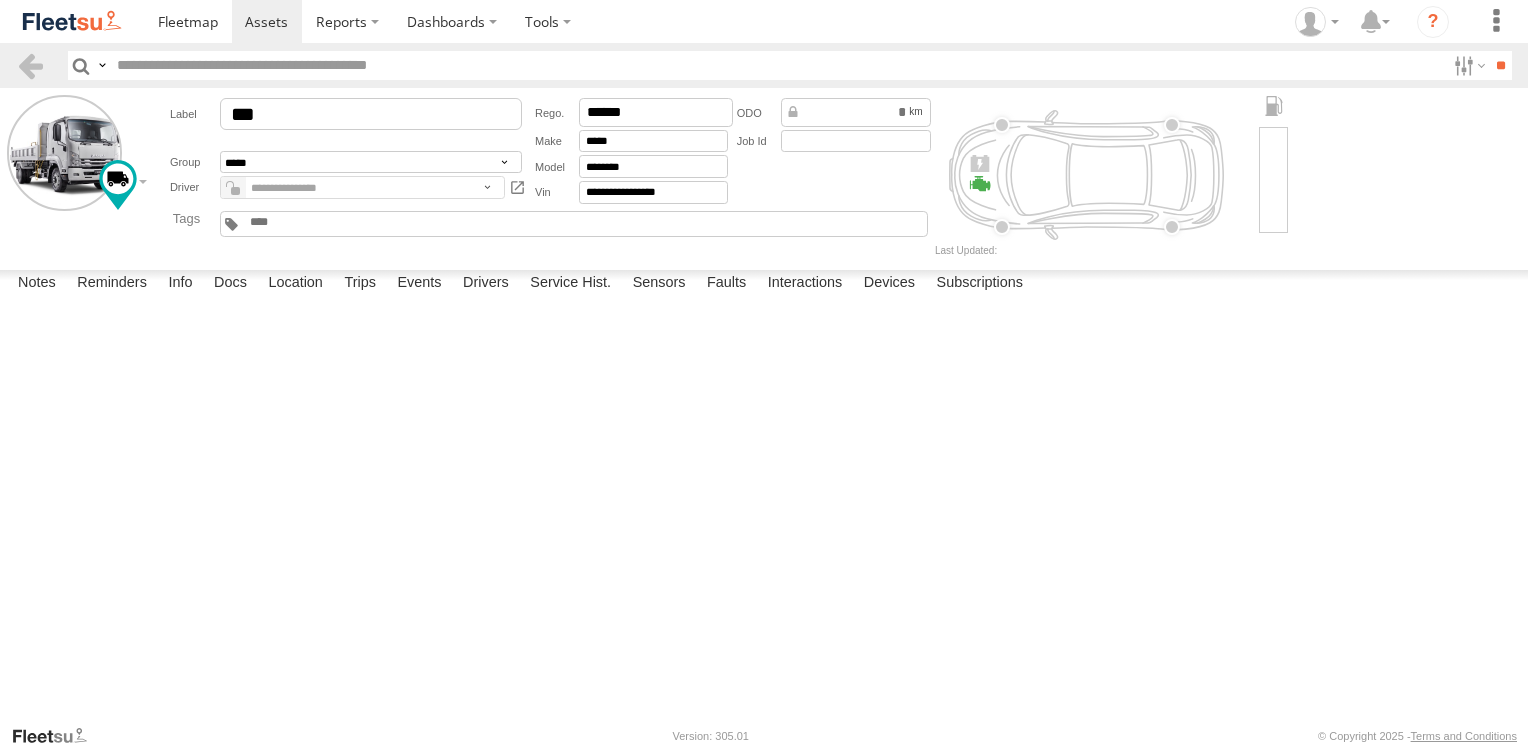 scroll, scrollTop: 0, scrollLeft: 0, axis: both 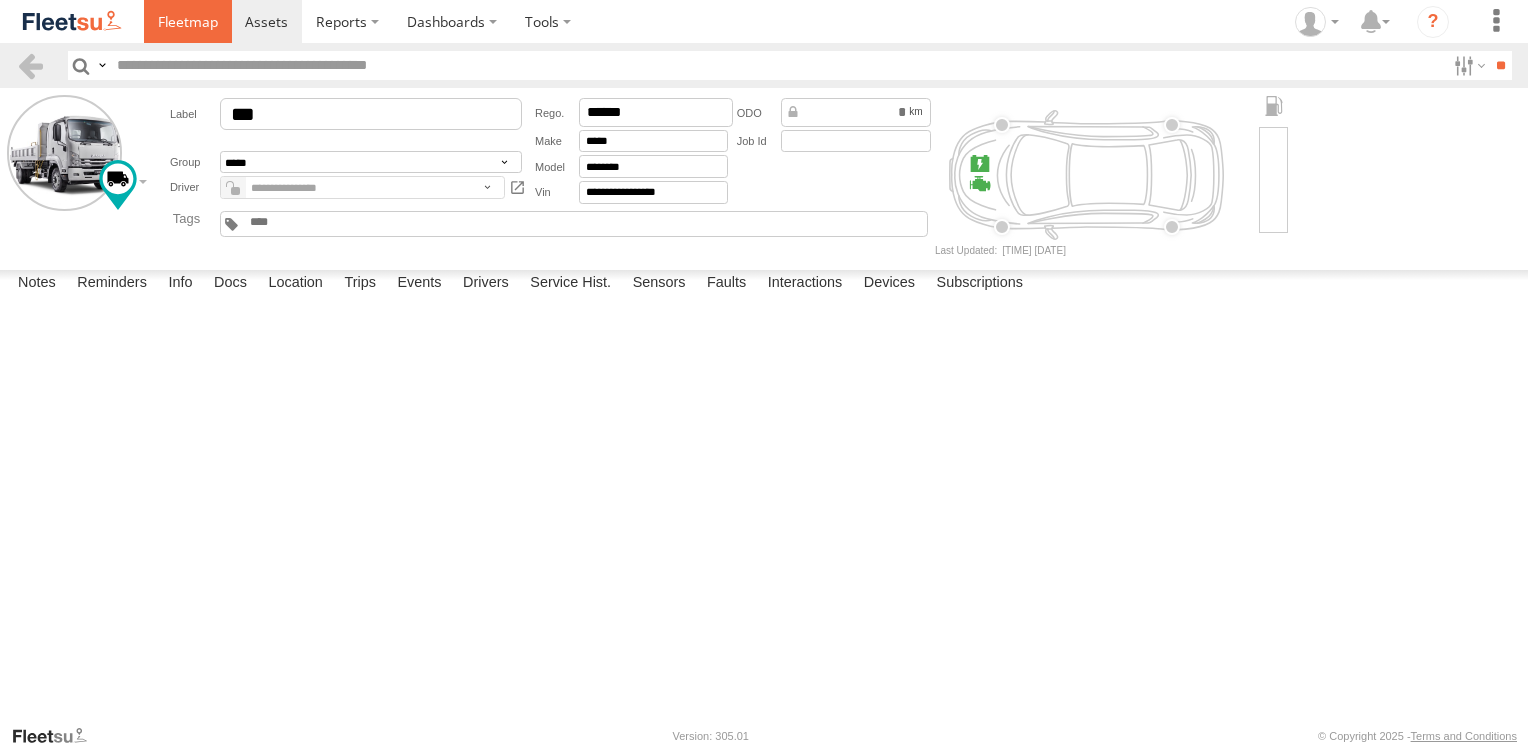 click at bounding box center (188, 21) 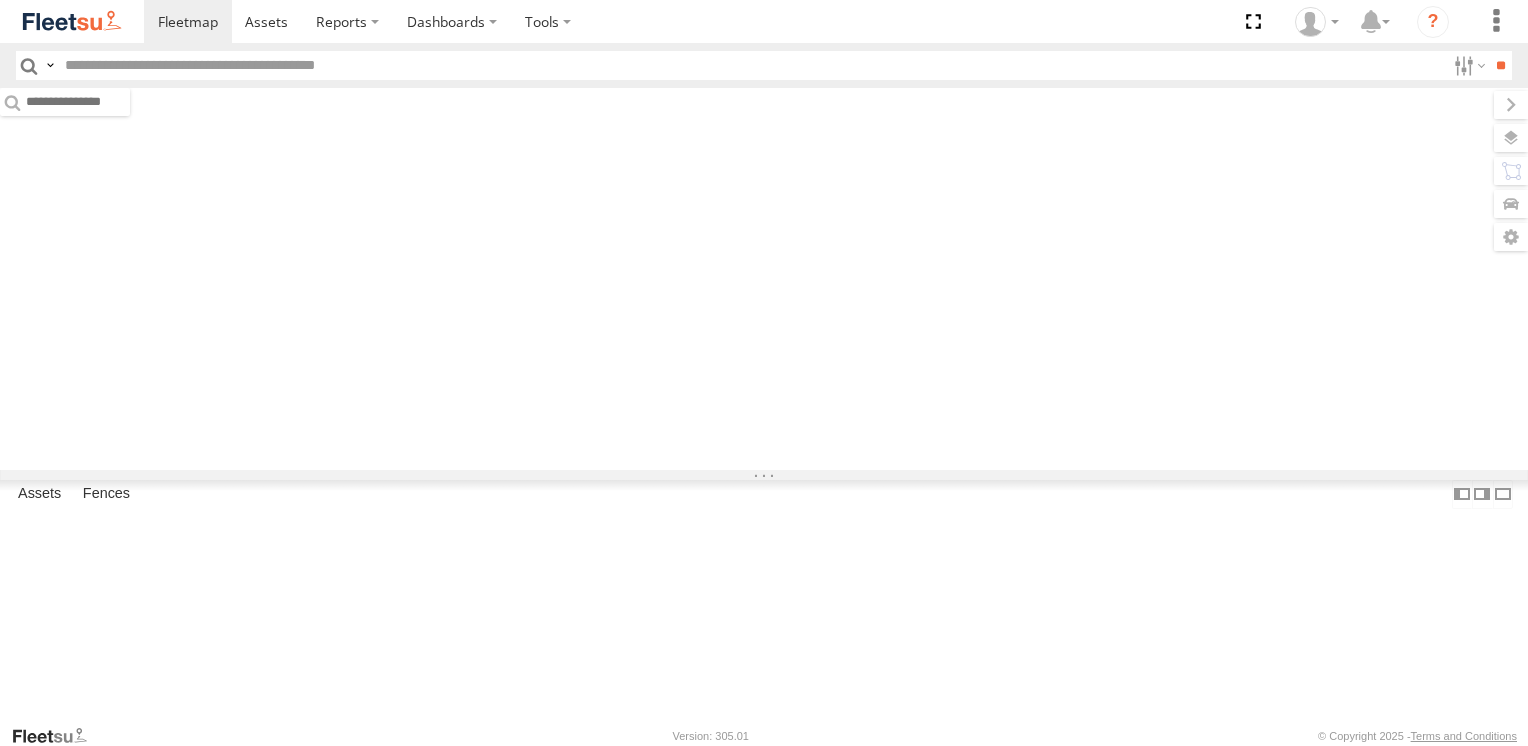scroll, scrollTop: 0, scrollLeft: 0, axis: both 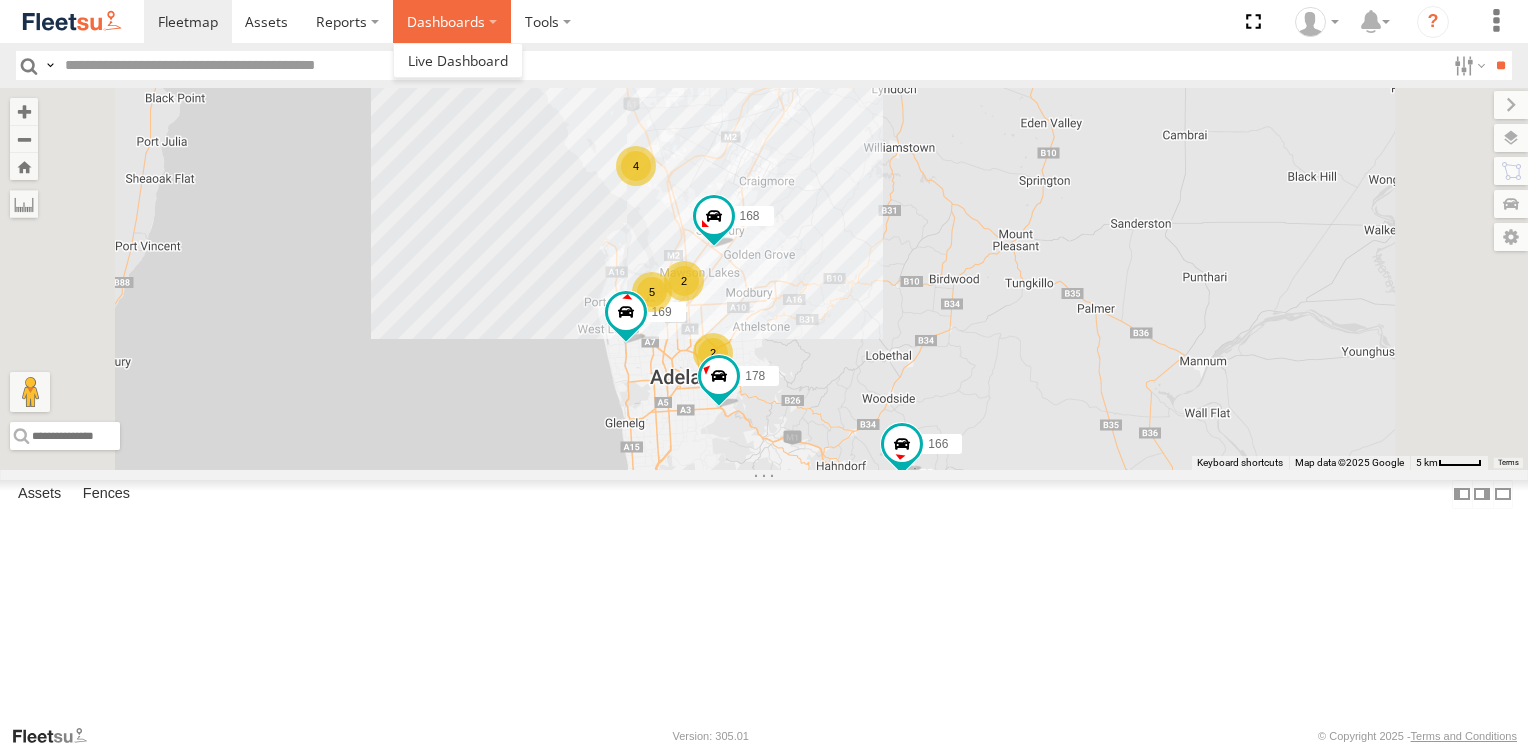 click on "Dashboards" at bounding box center [452, 21] 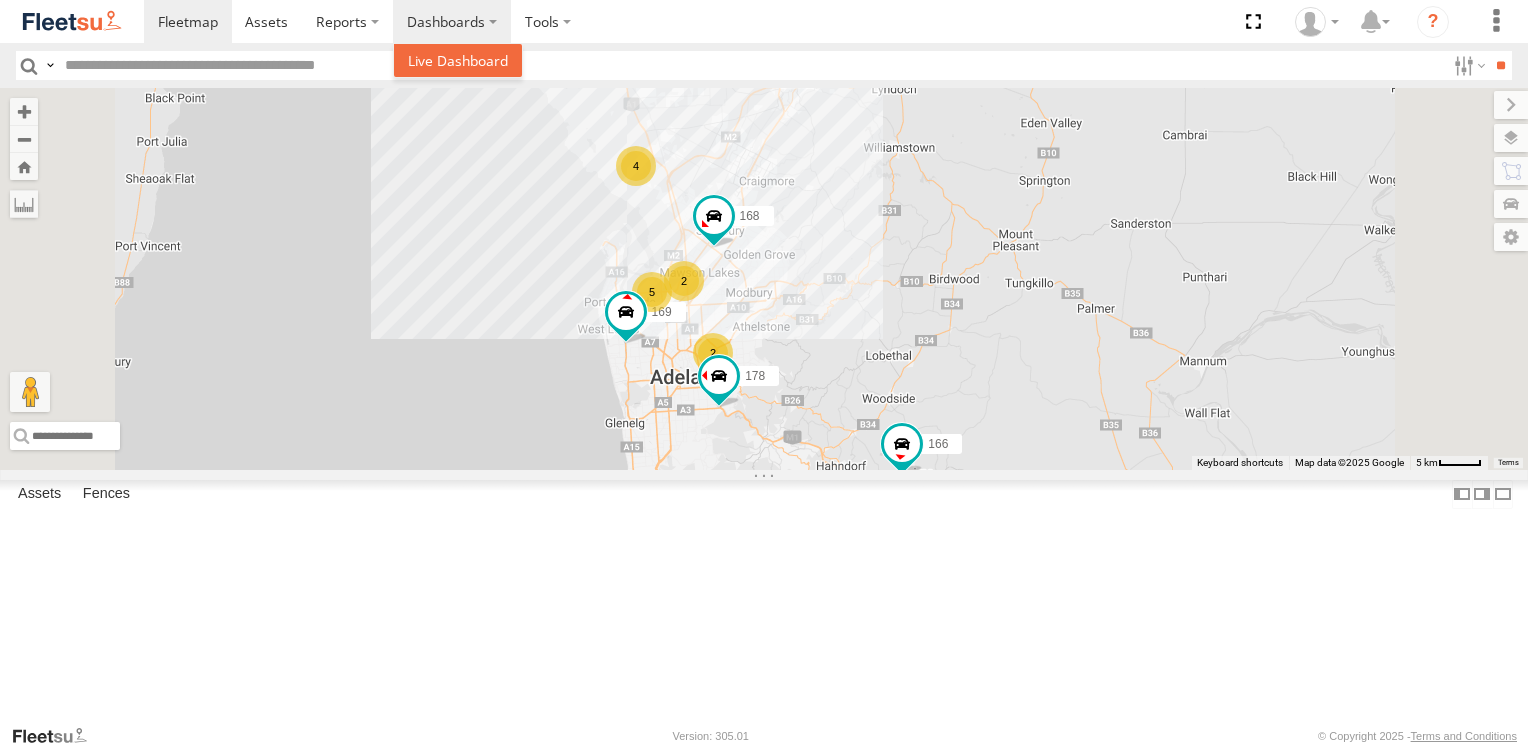 click at bounding box center (458, 60) 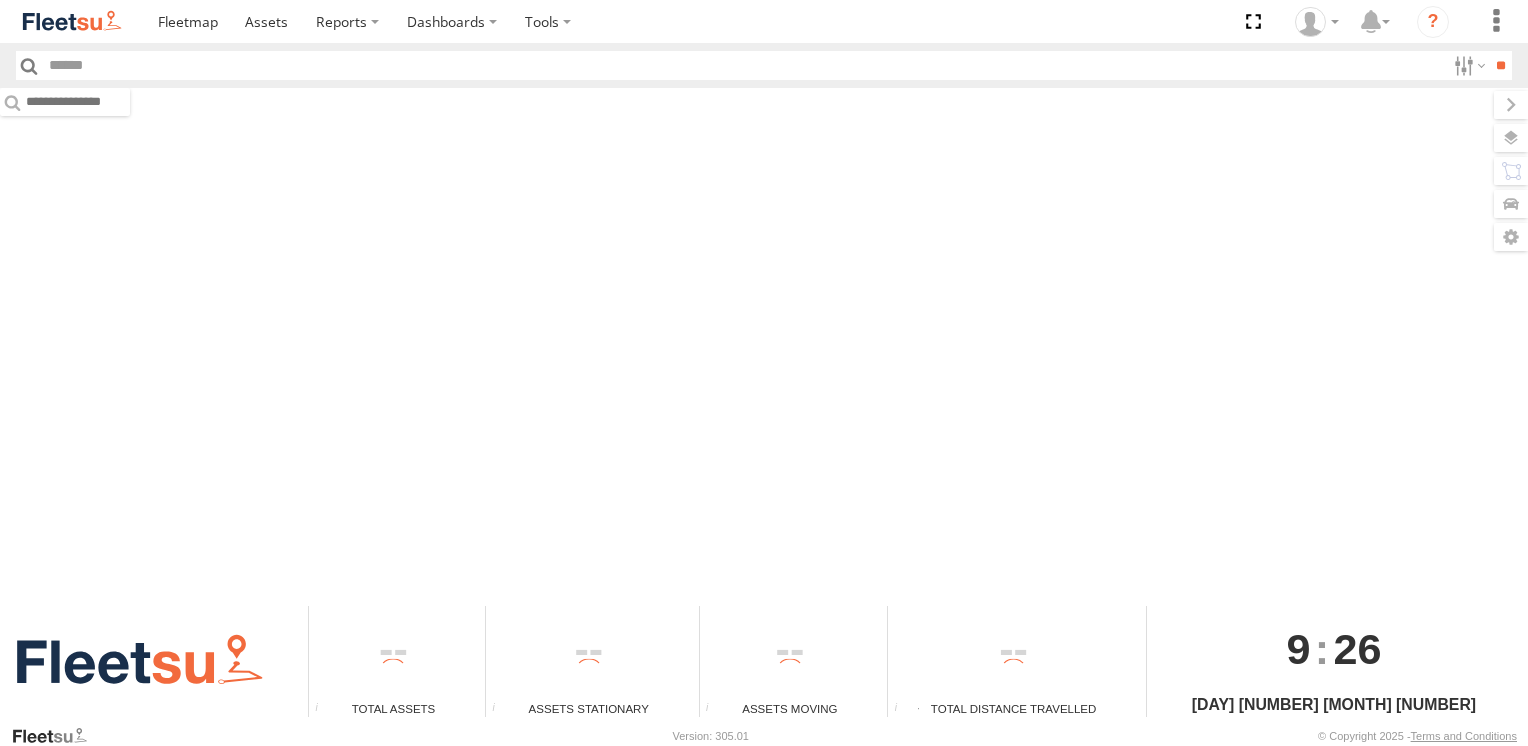 scroll, scrollTop: 0, scrollLeft: 0, axis: both 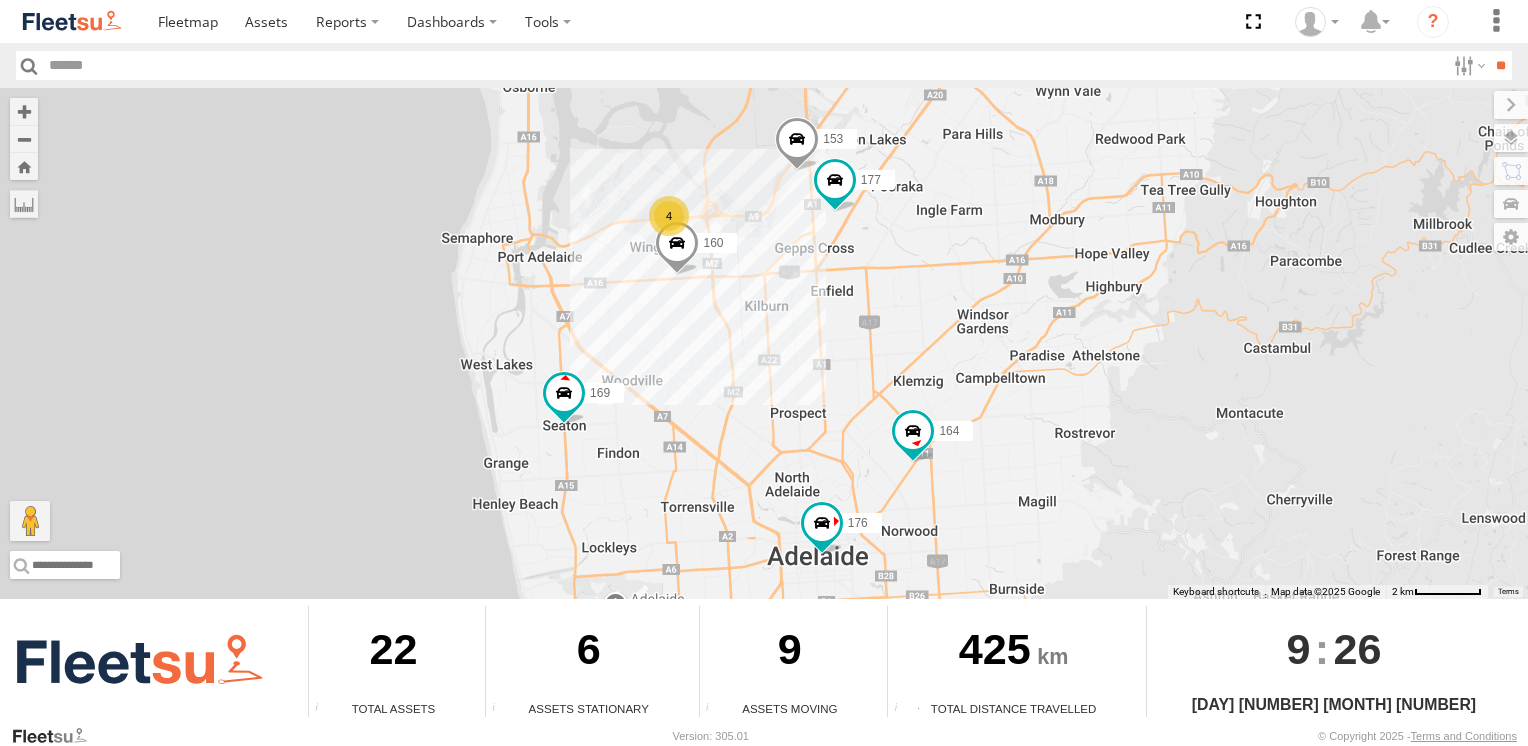 drag, startPoint x: 921, startPoint y: 446, endPoint x: 617, endPoint y: 328, distance: 326.09814 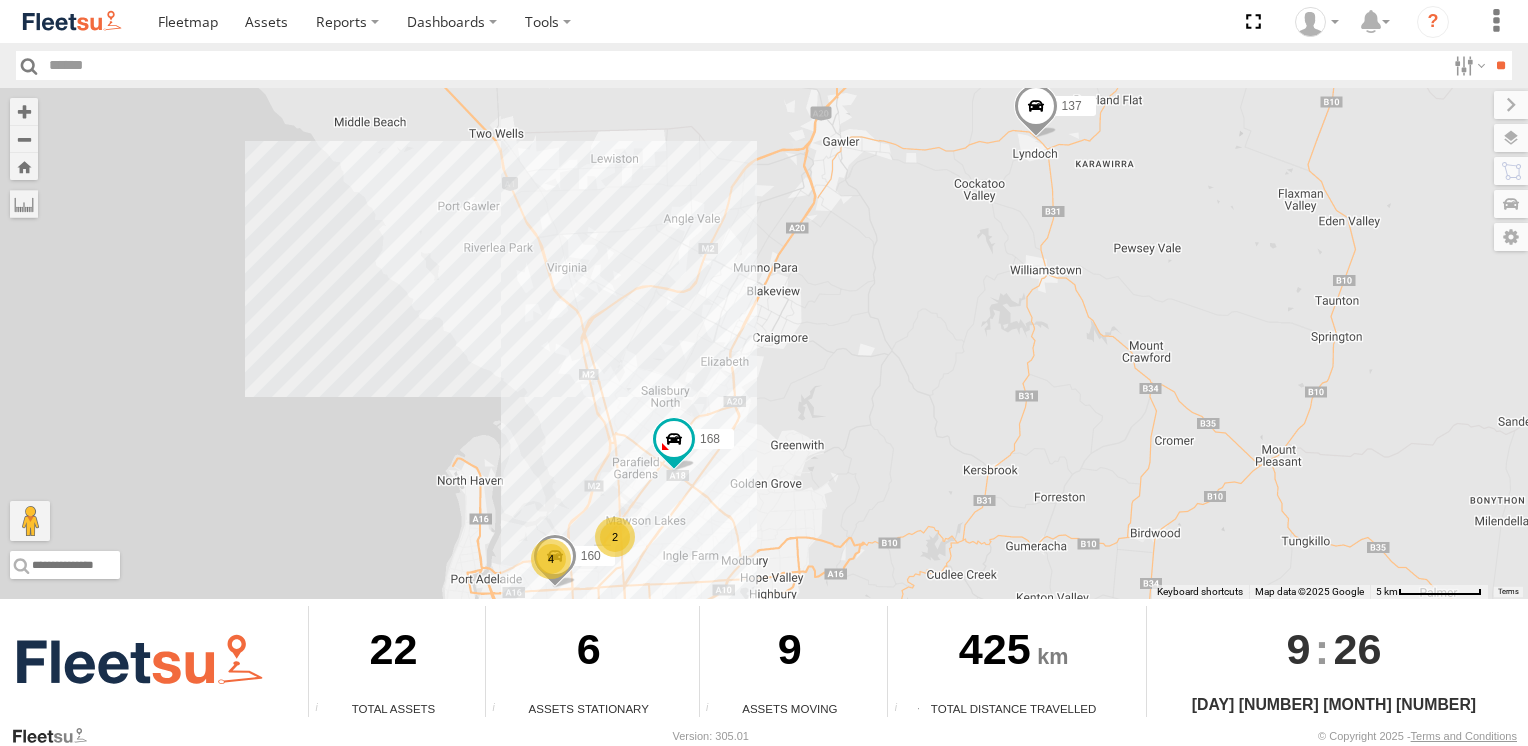 drag, startPoint x: 924, startPoint y: 203, endPoint x: 760, endPoint y: 503, distance: 341.90057 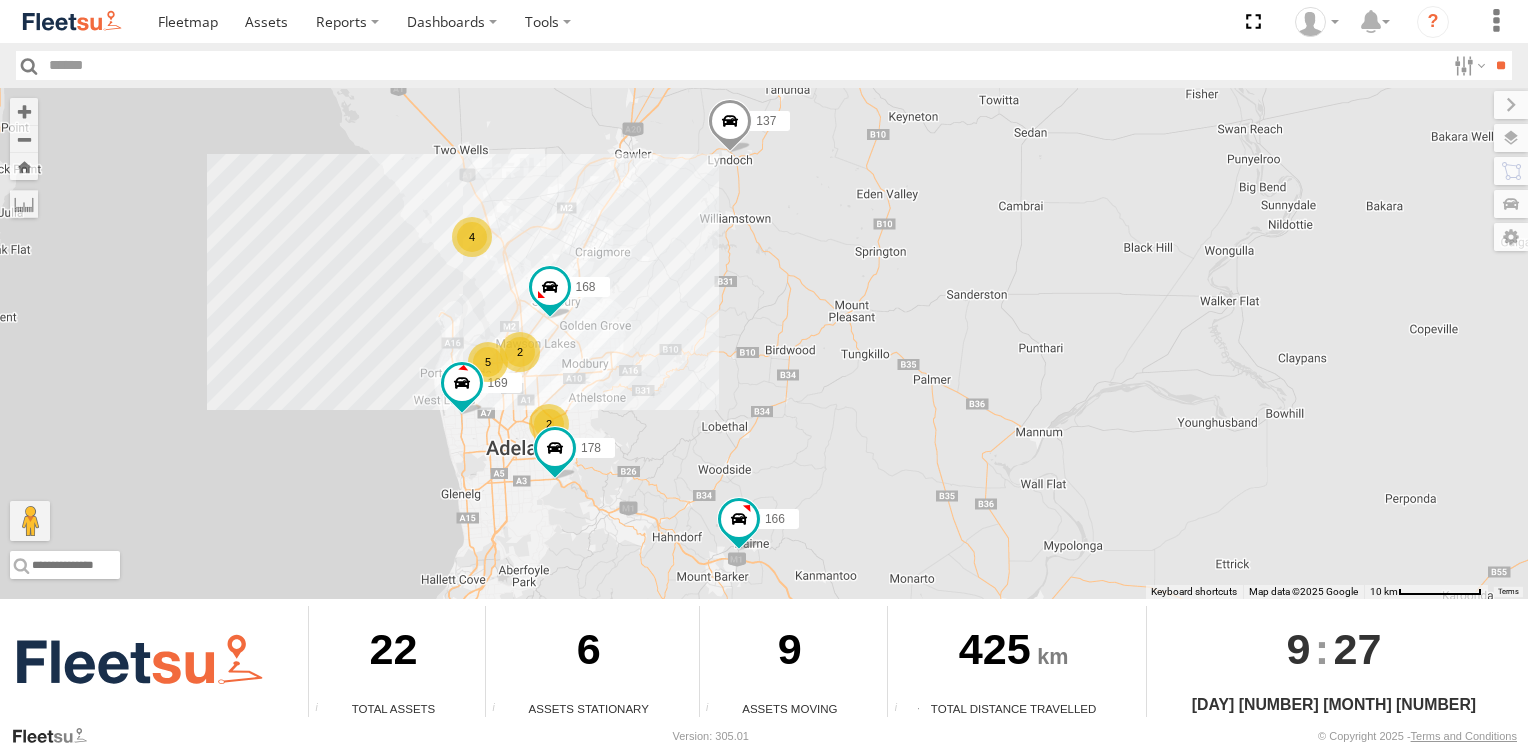 drag, startPoint x: 336, startPoint y: 418, endPoint x: 348, endPoint y: 407, distance: 16.27882 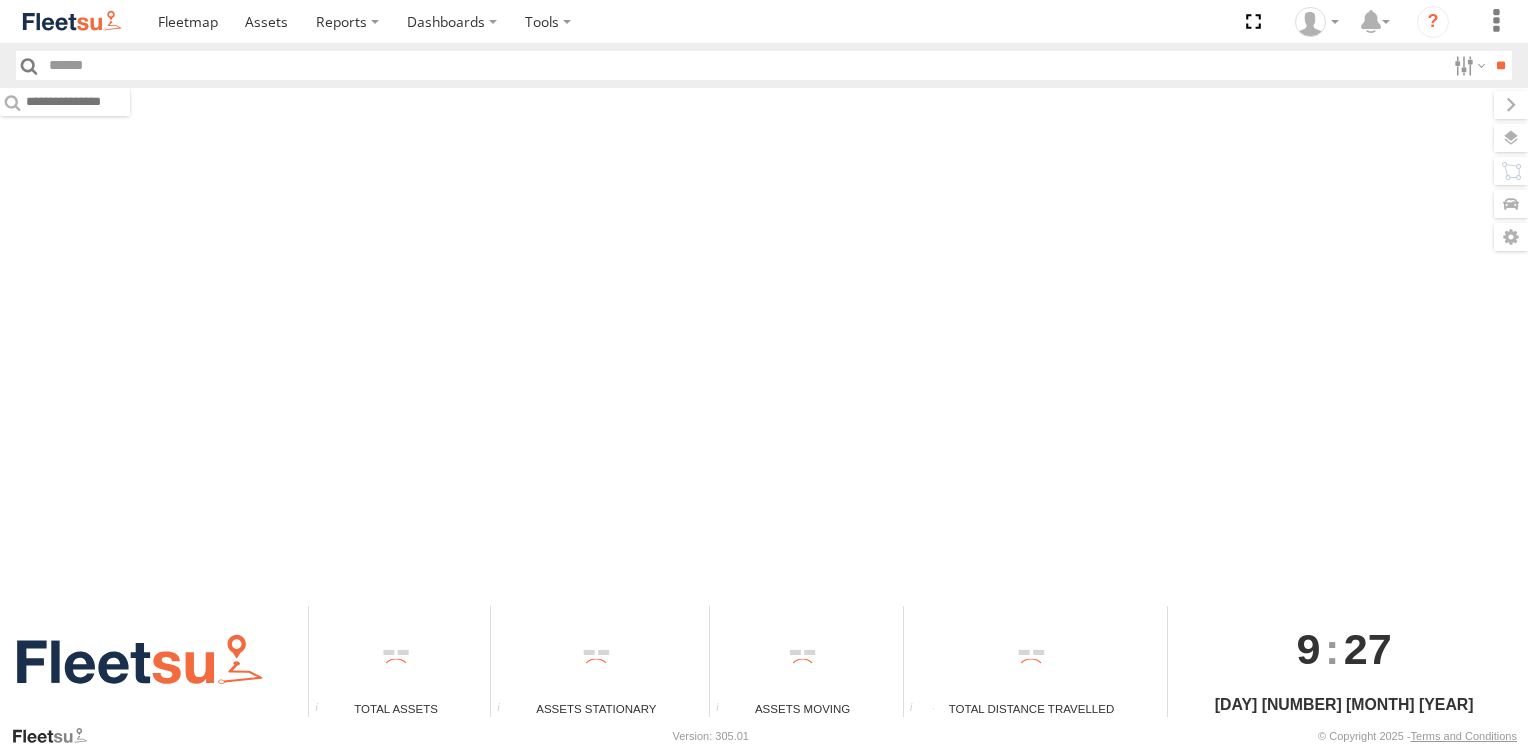 scroll, scrollTop: 0, scrollLeft: 0, axis: both 